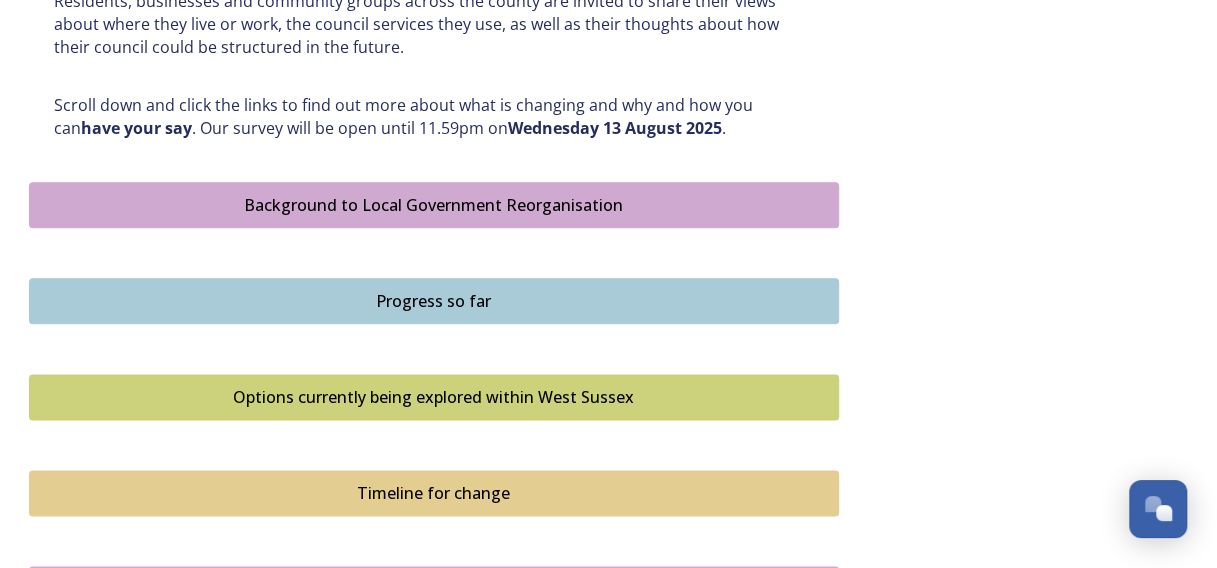 scroll, scrollTop: 1100, scrollLeft: 0, axis: vertical 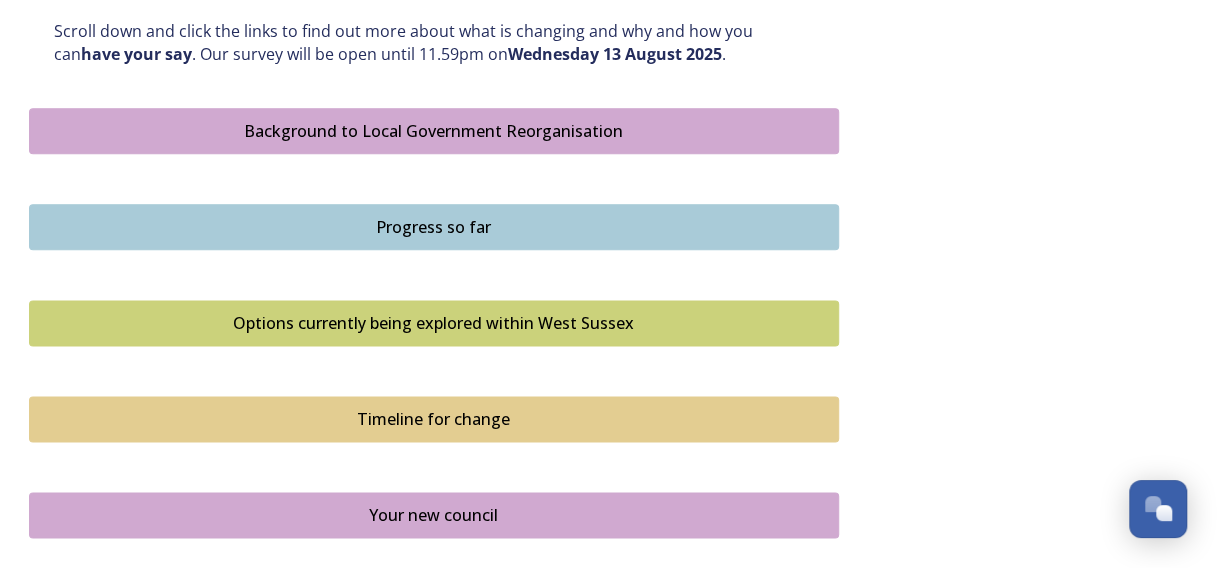 click on "Options currently being explored within West Sussex" at bounding box center (434, 323) 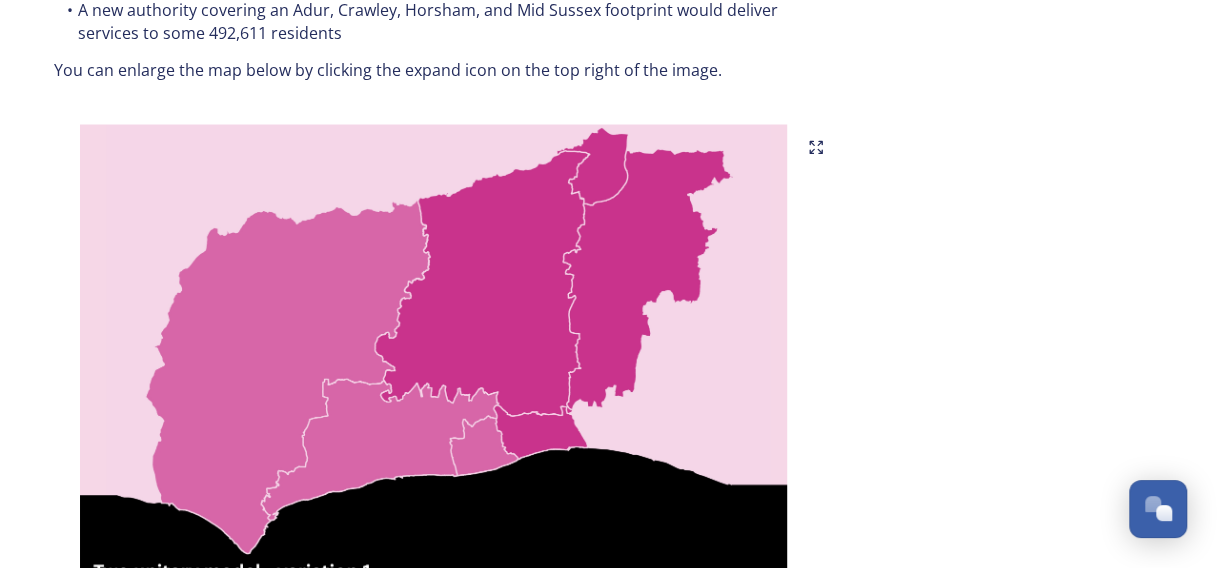 scroll, scrollTop: 1200, scrollLeft: 0, axis: vertical 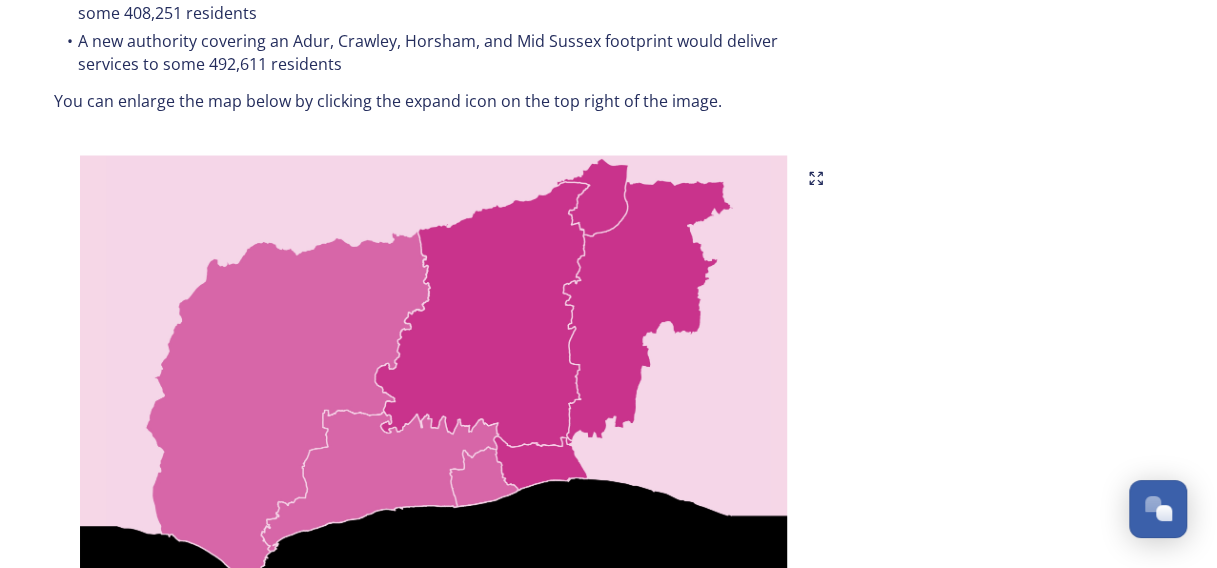 click at bounding box center [434, 405] 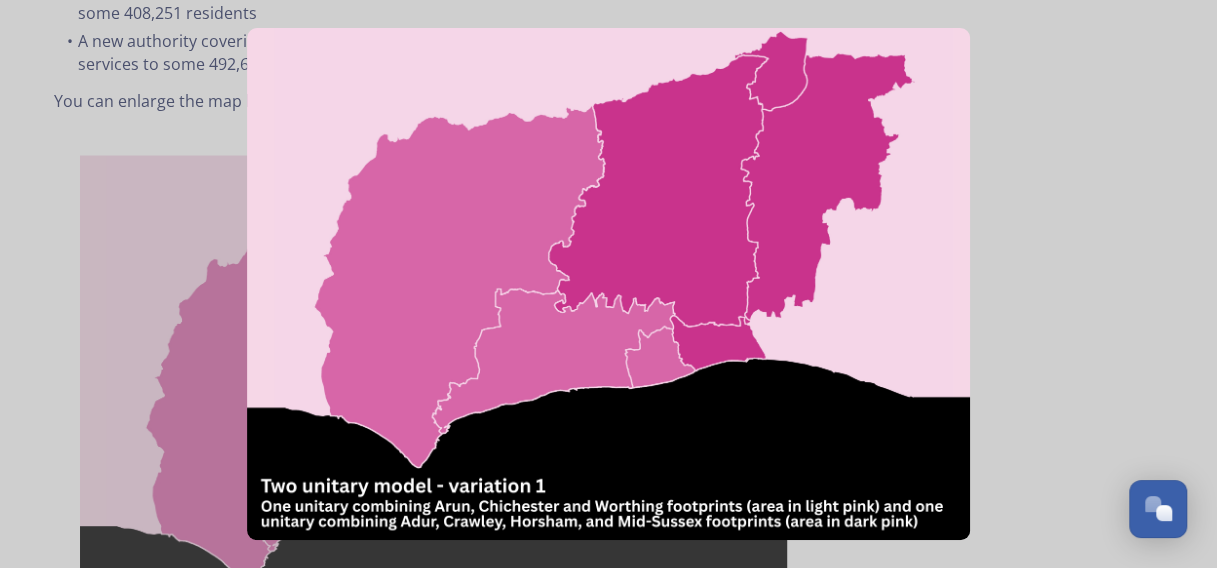 click at bounding box center [608, 283] 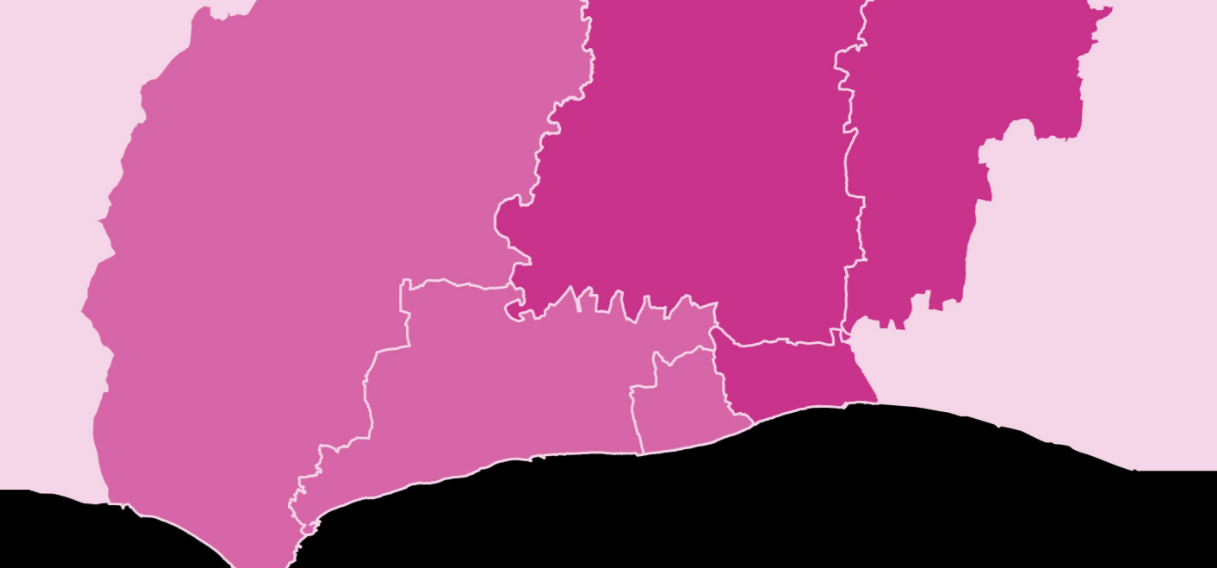 scroll, scrollTop: 1199, scrollLeft: 0, axis: vertical 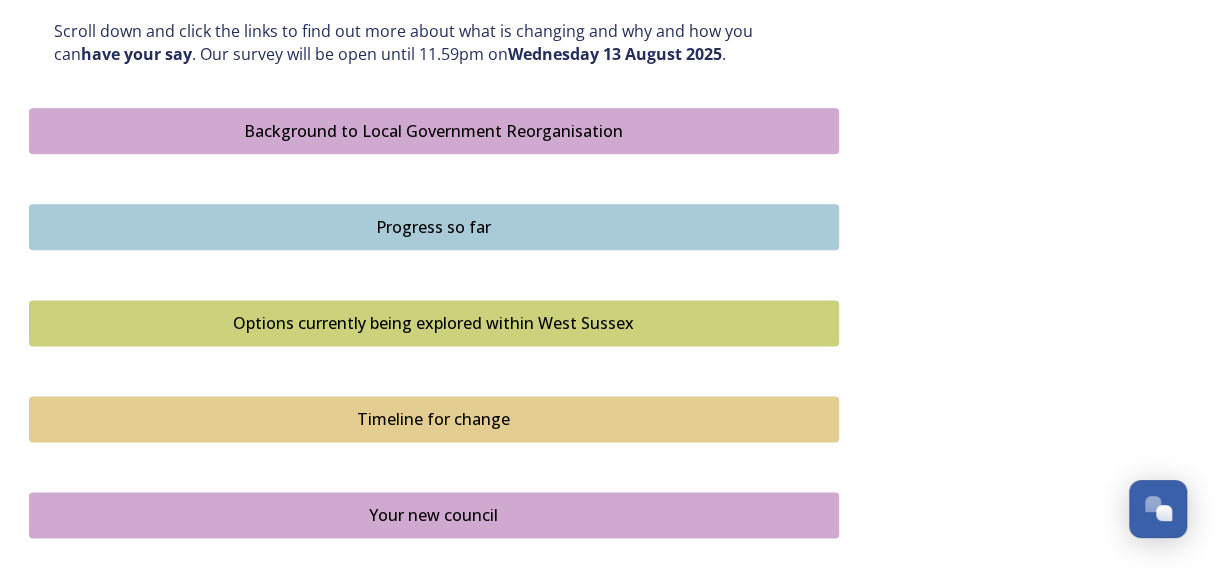 click on "Options currently being explored within West Sussex" at bounding box center (434, 323) 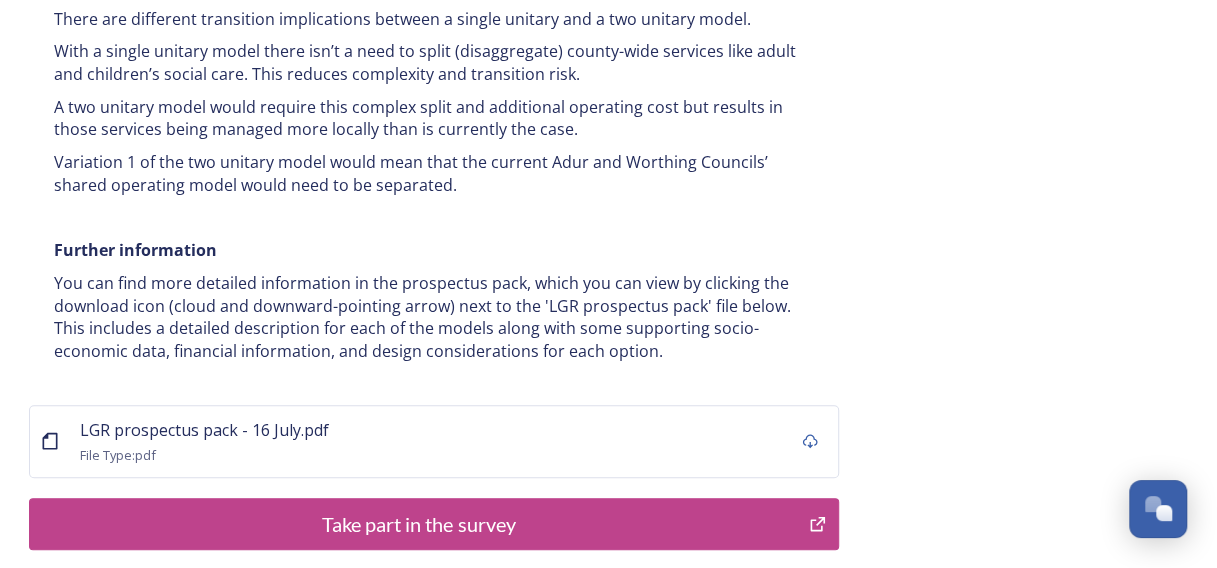 scroll, scrollTop: 4100, scrollLeft: 0, axis: vertical 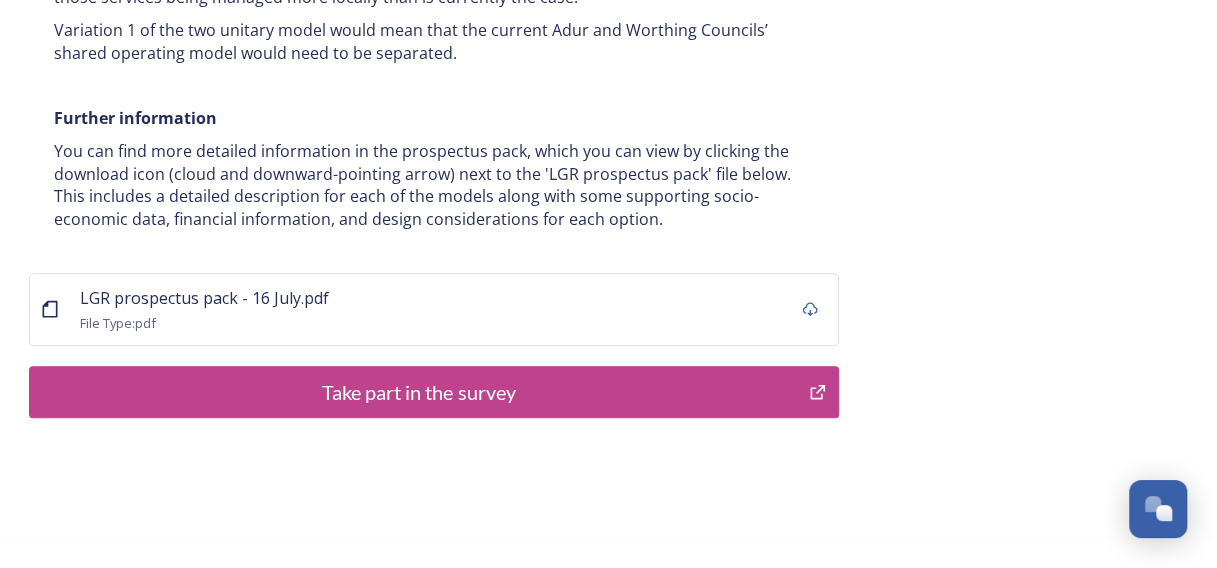 click on "Take part in the survey" at bounding box center [419, 392] 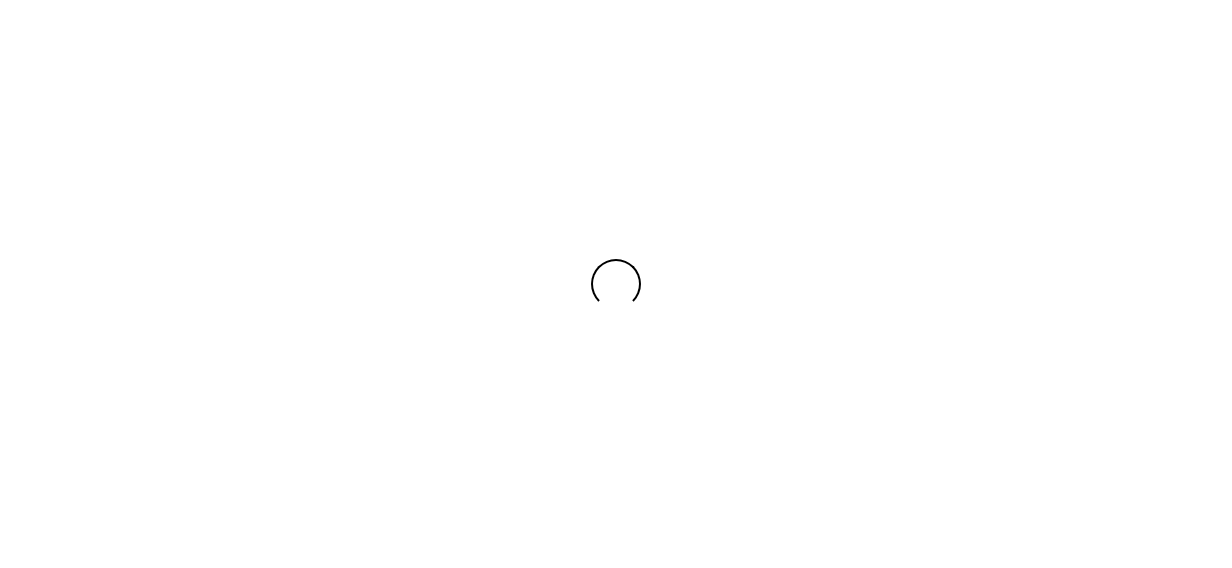 scroll, scrollTop: 0, scrollLeft: 0, axis: both 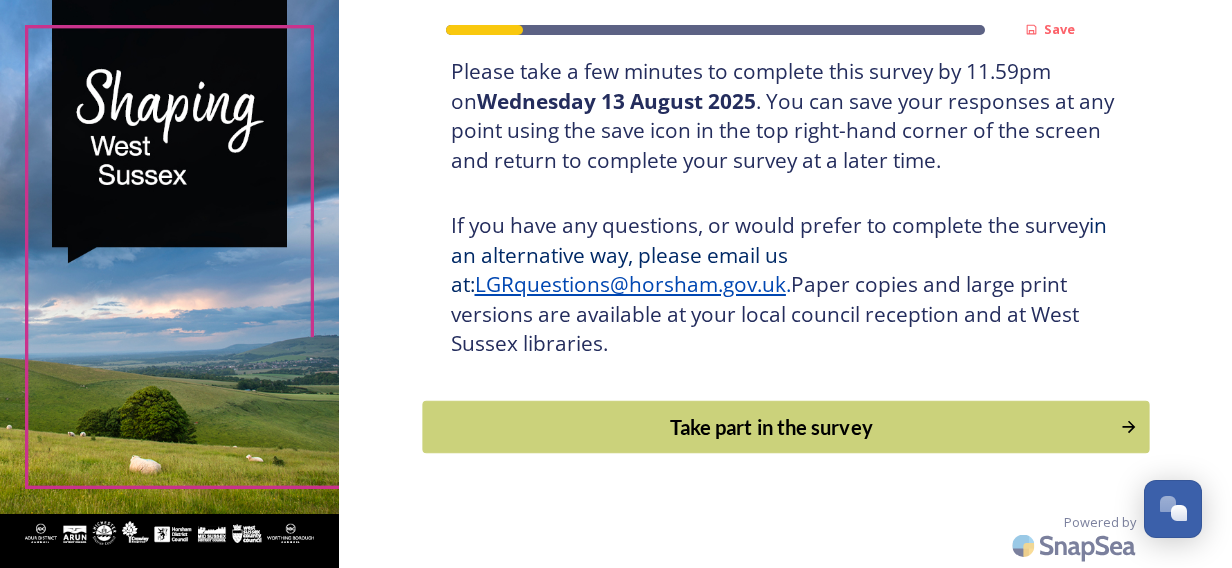 click on "Take part in the survey" at bounding box center [771, 427] 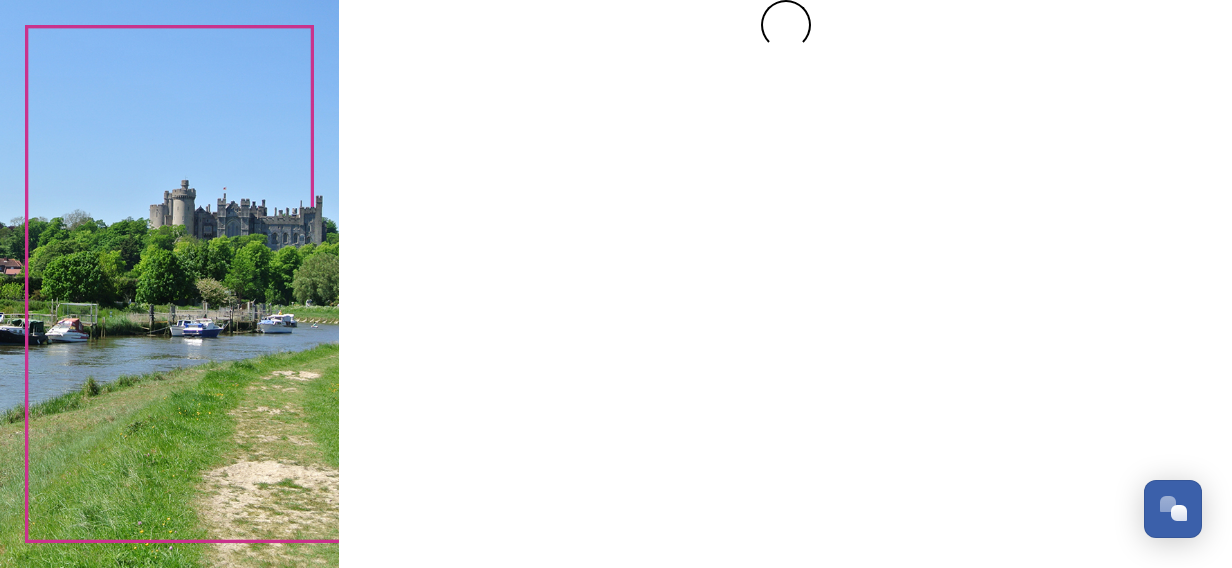 scroll, scrollTop: 0, scrollLeft: 0, axis: both 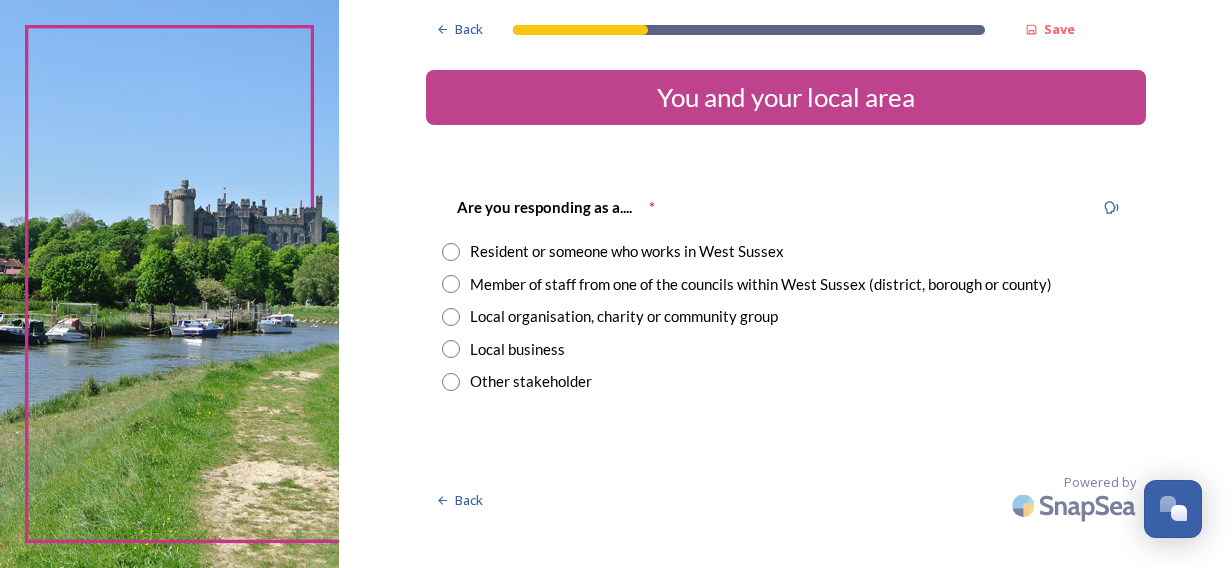 click at bounding box center [451, 252] 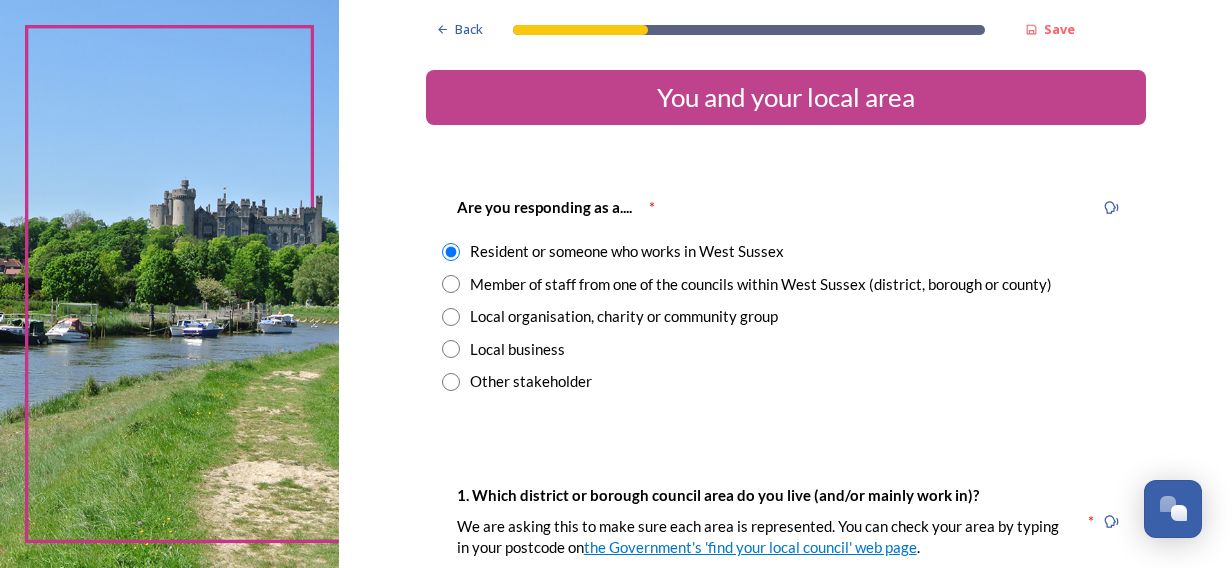 click at bounding box center [451, 284] 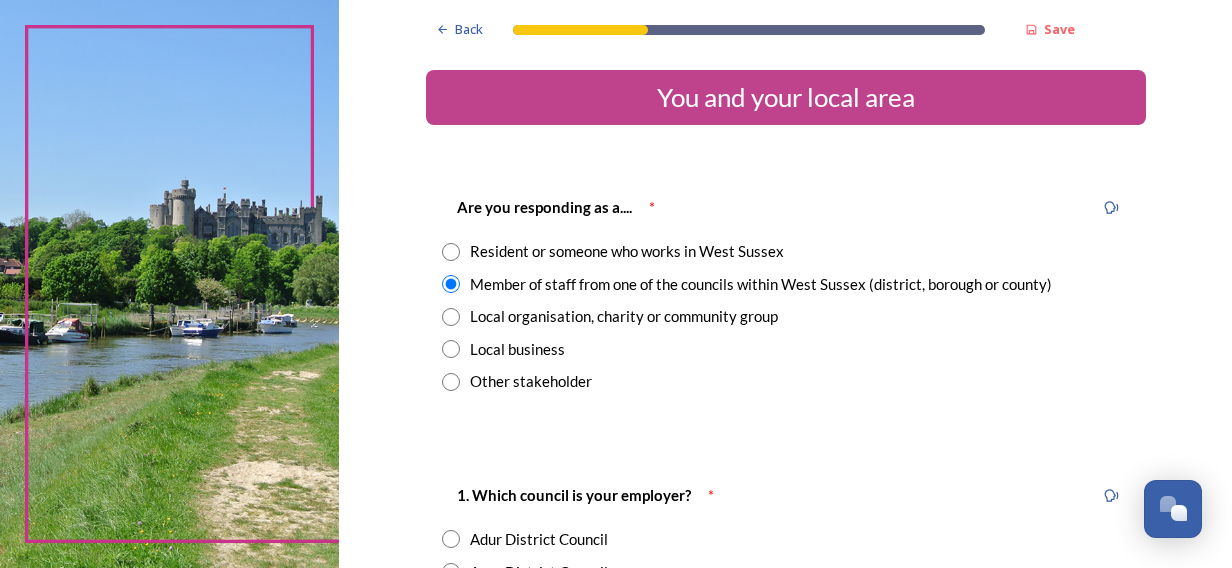 click at bounding box center (451, 252) 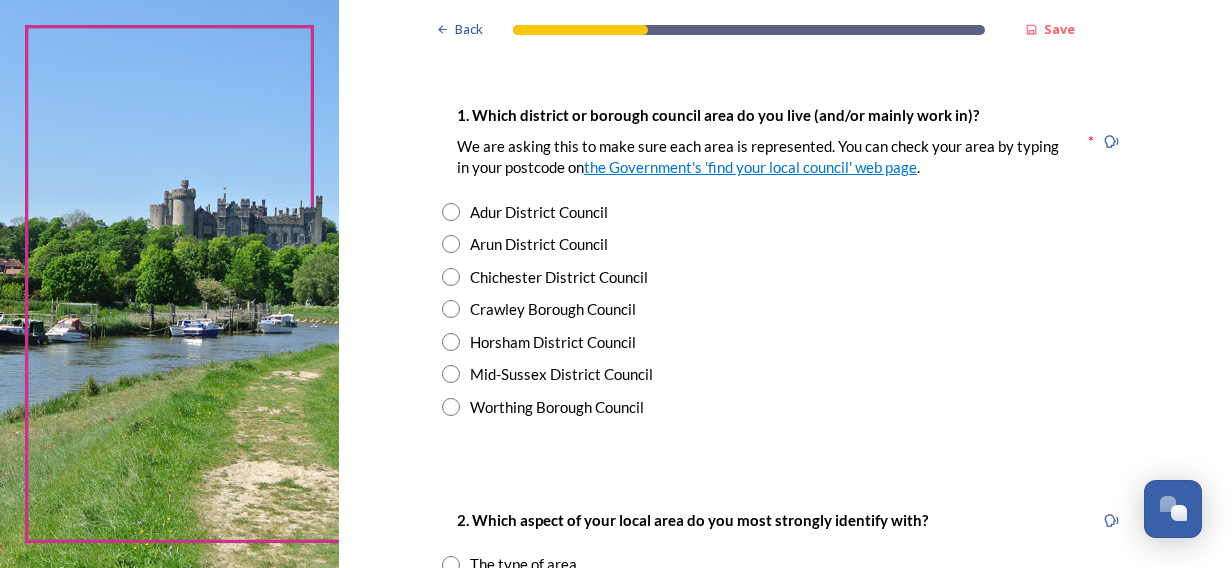 scroll, scrollTop: 400, scrollLeft: 0, axis: vertical 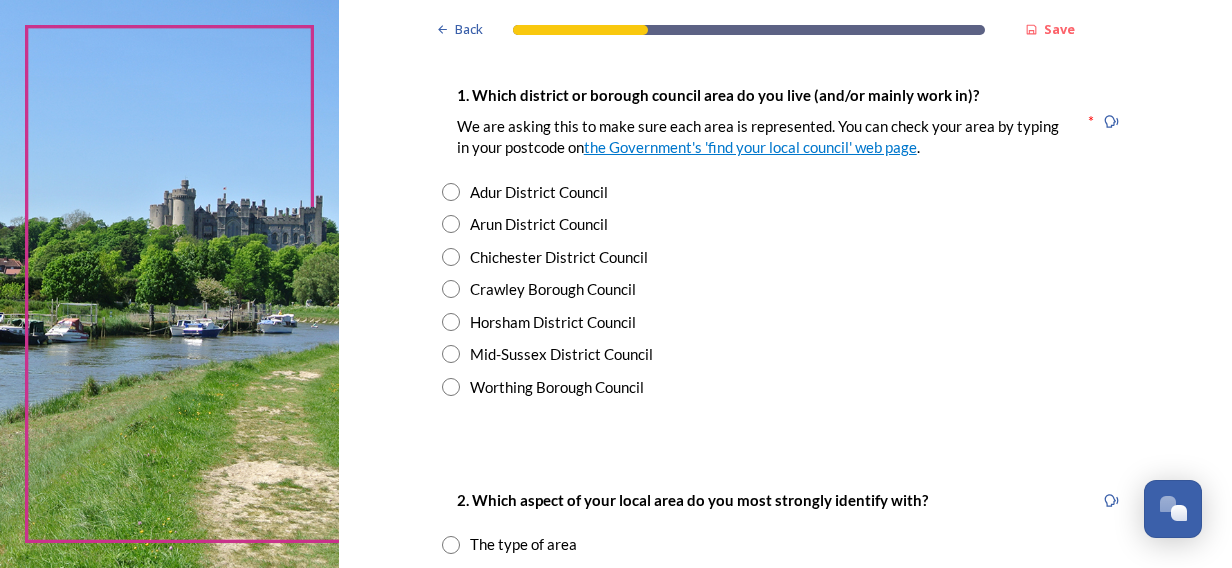 click at bounding box center [451, 322] 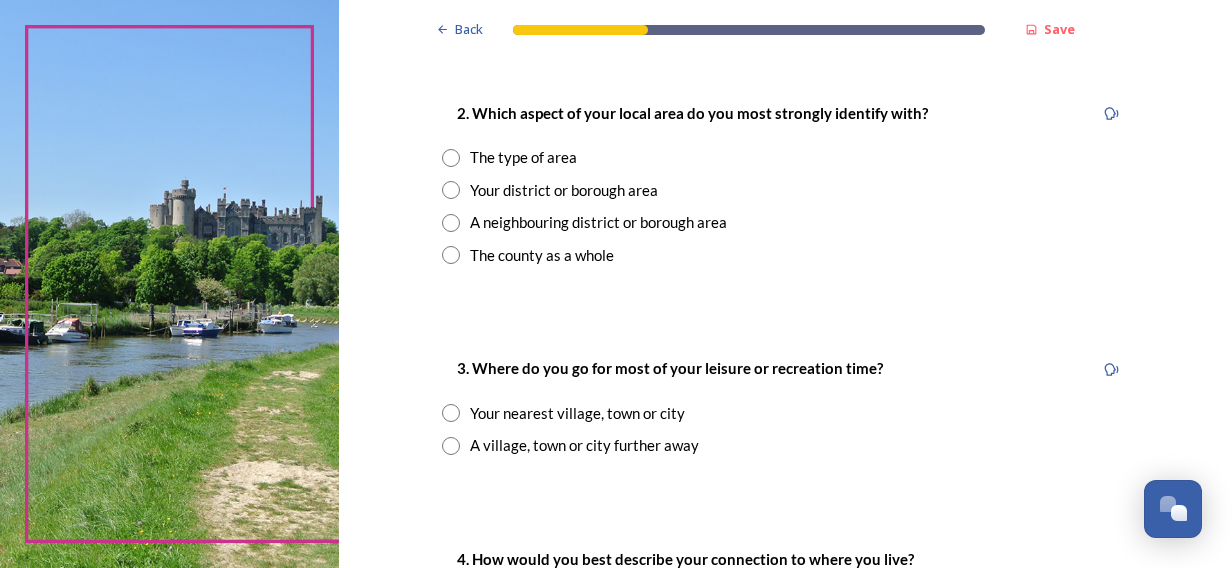 scroll, scrollTop: 800, scrollLeft: 0, axis: vertical 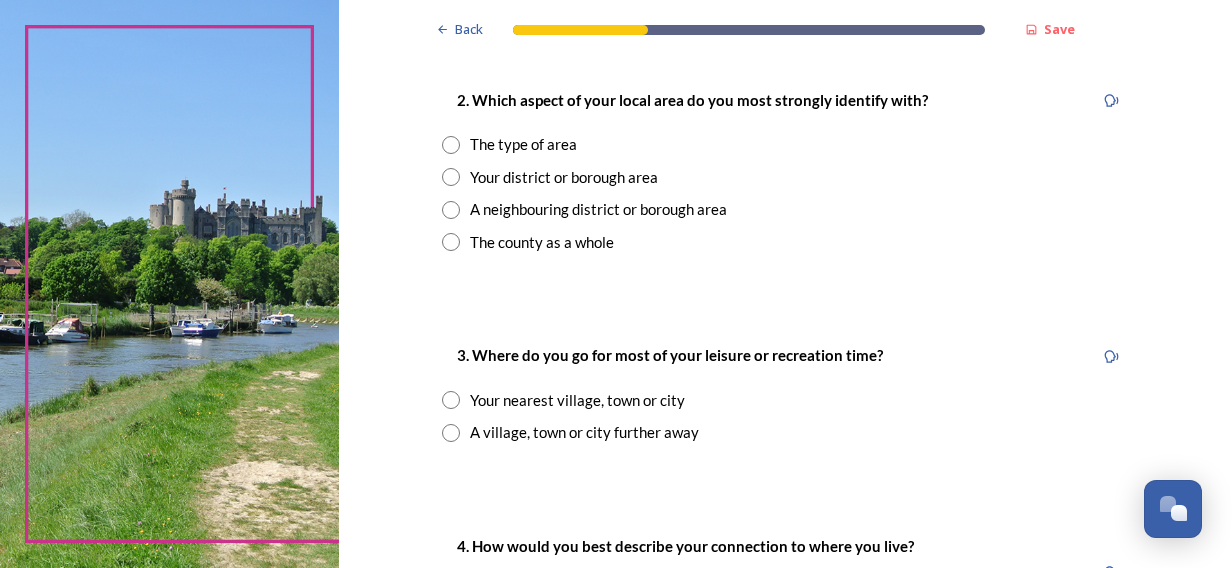 click at bounding box center (451, 242) 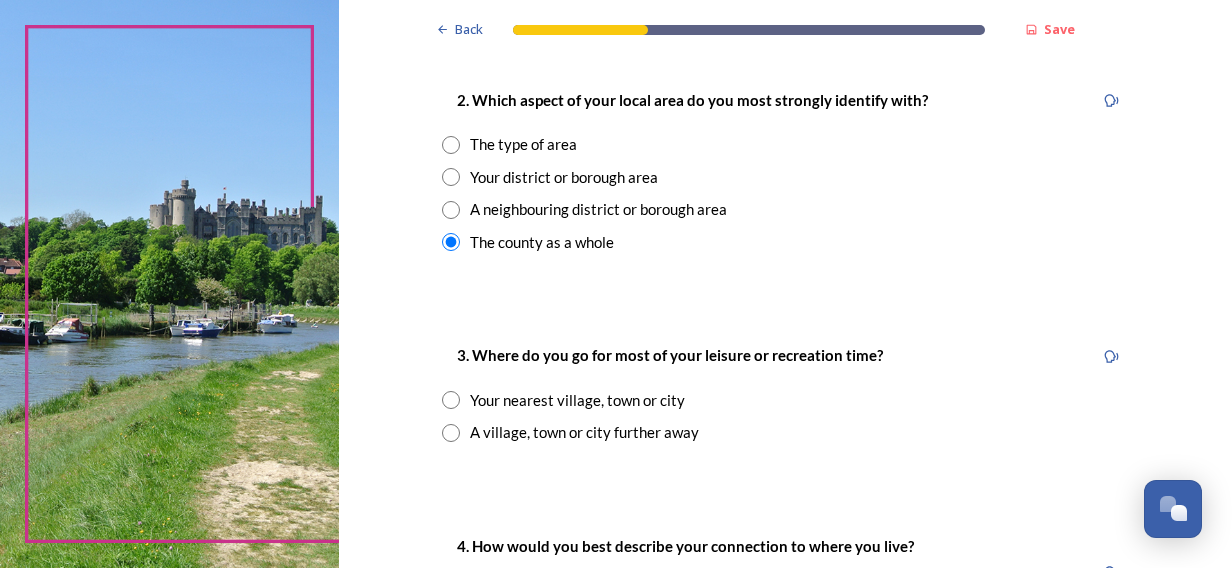 scroll, scrollTop: 1000, scrollLeft: 0, axis: vertical 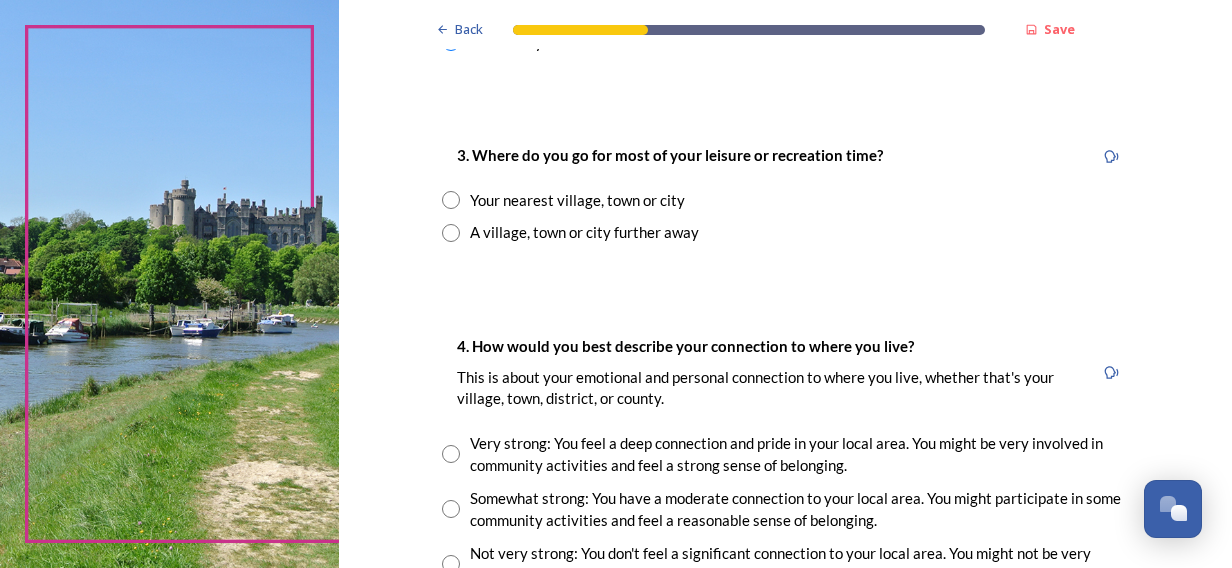 click at bounding box center (451, 200) 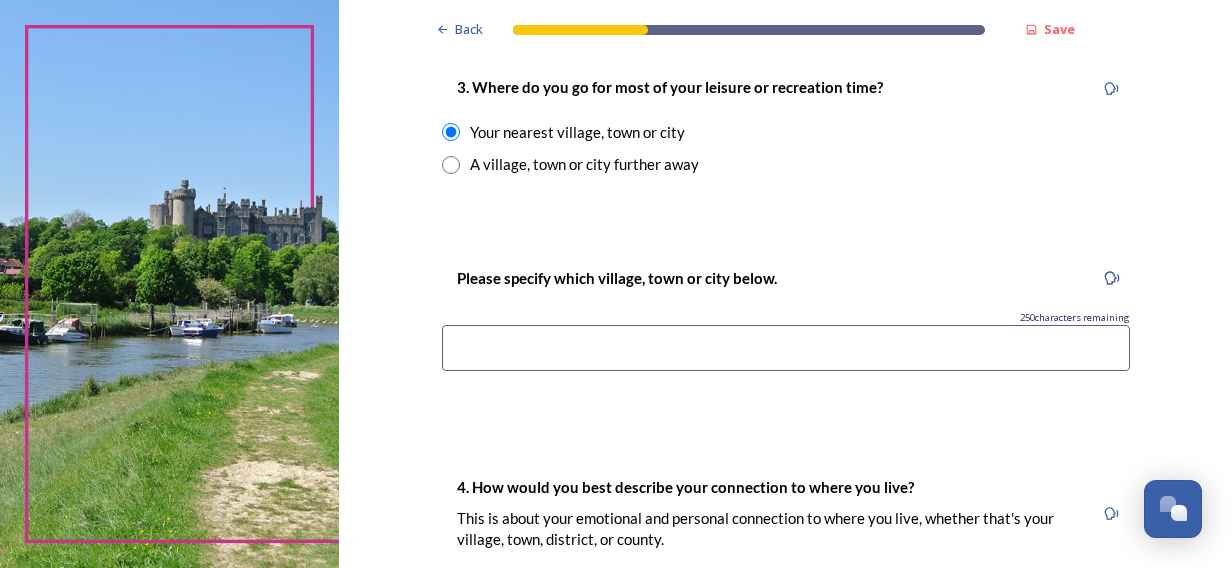 scroll, scrollTop: 1100, scrollLeft: 0, axis: vertical 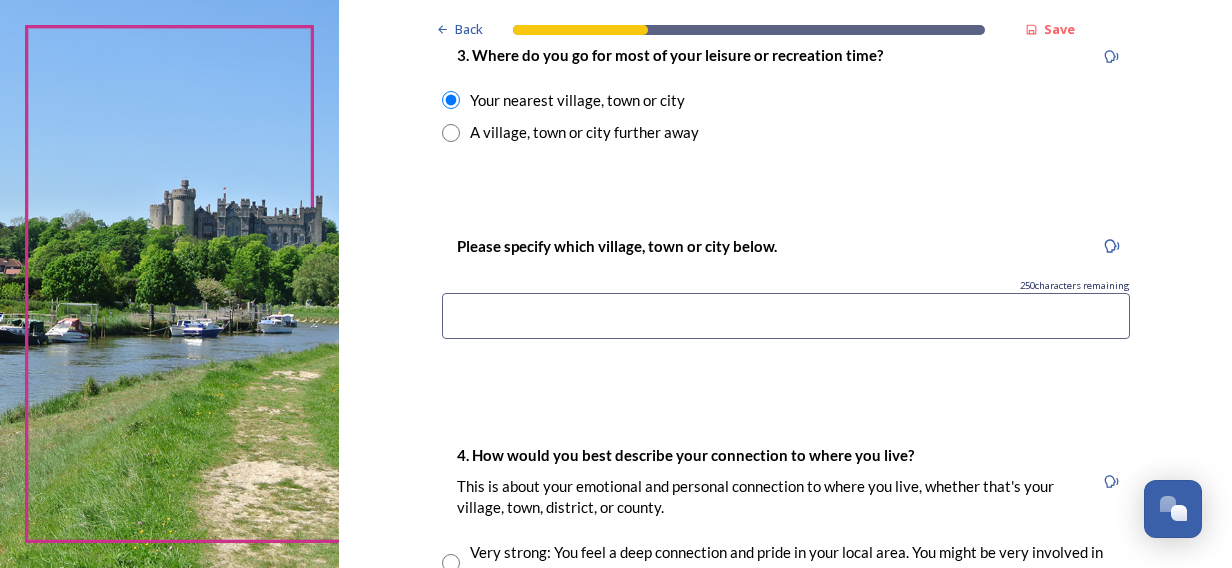 click at bounding box center [786, 316] 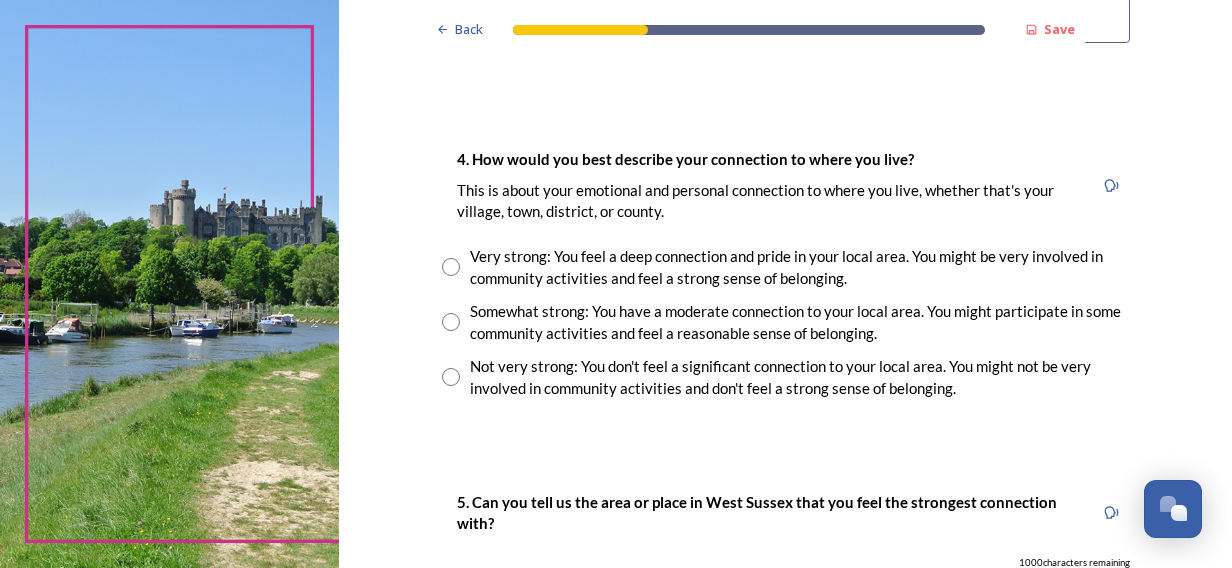 scroll, scrollTop: 1400, scrollLeft: 0, axis: vertical 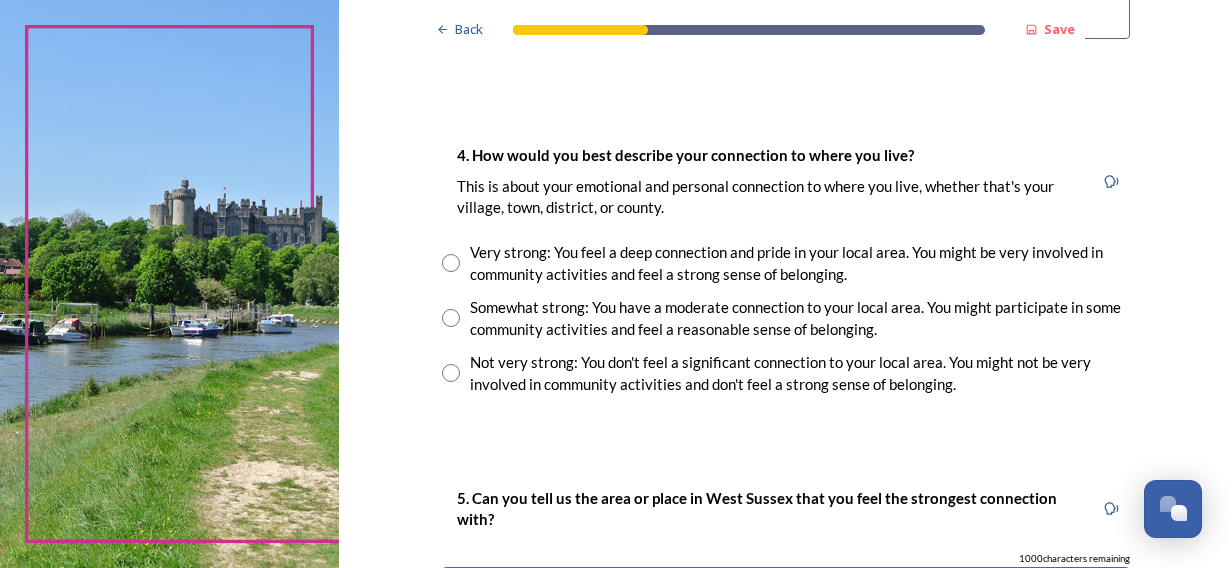 type on "[CITY]" 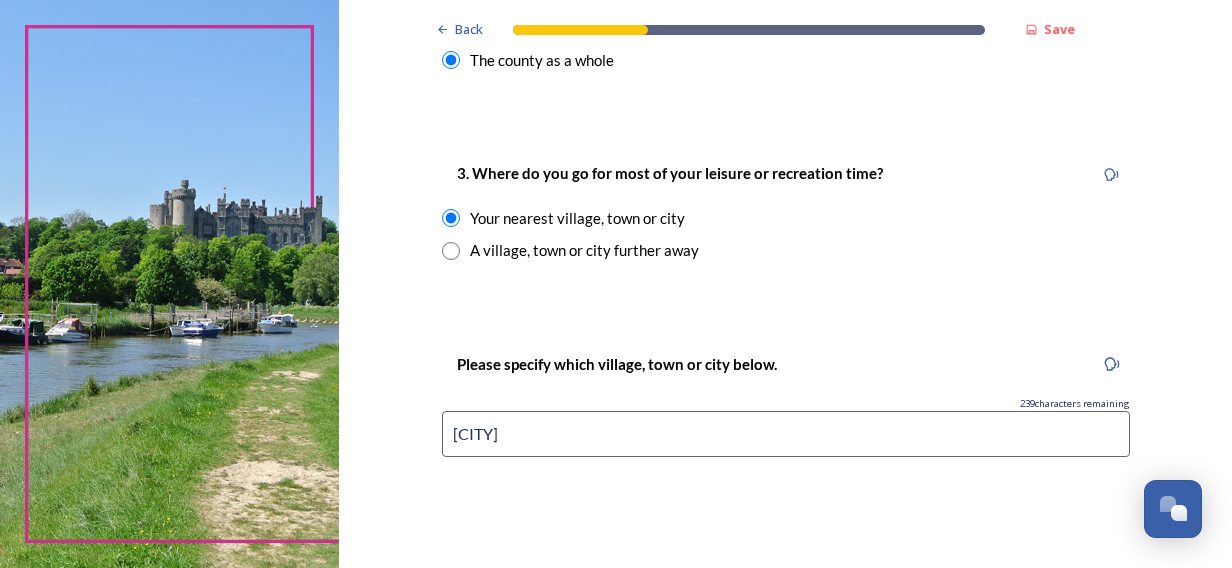 scroll, scrollTop: 1000, scrollLeft: 0, axis: vertical 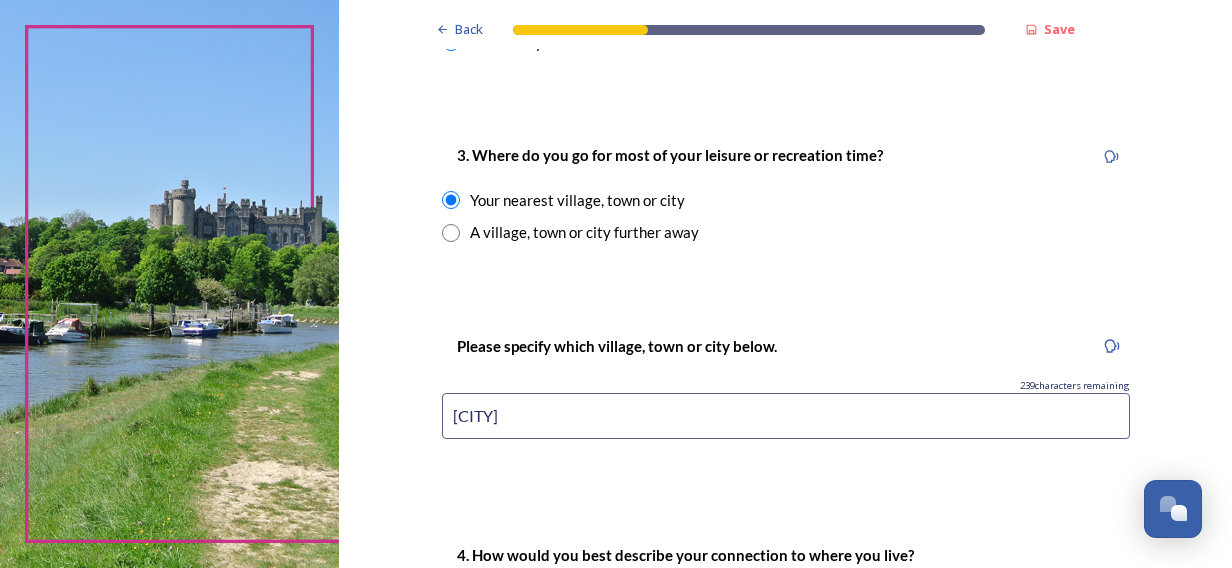 click on "[CITY]" at bounding box center [786, 416] 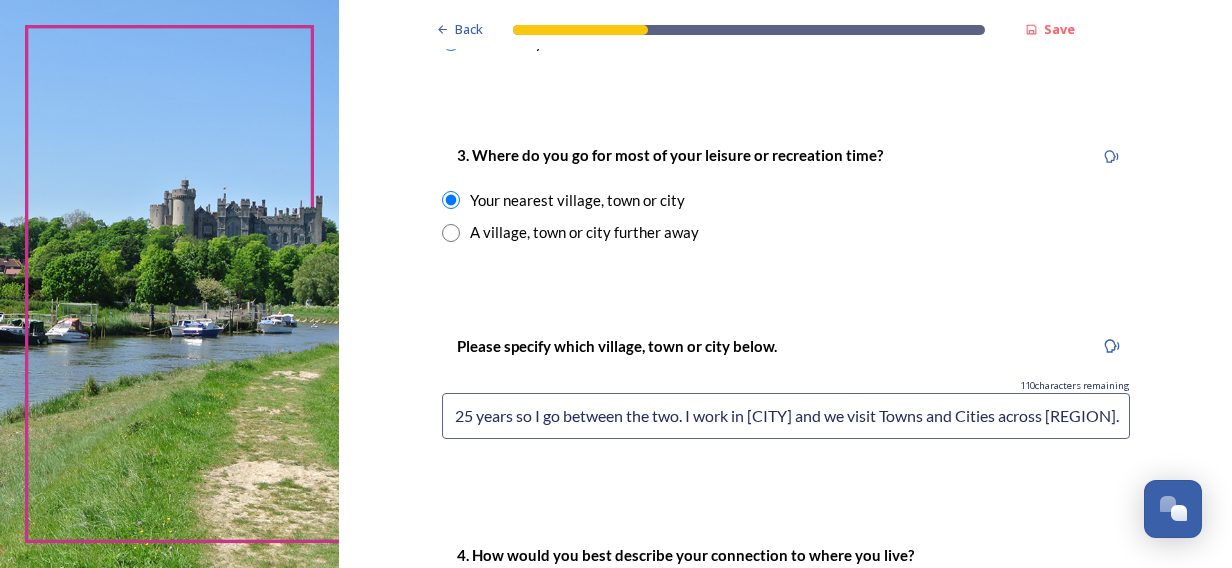 scroll, scrollTop: 0, scrollLeft: 289, axis: horizontal 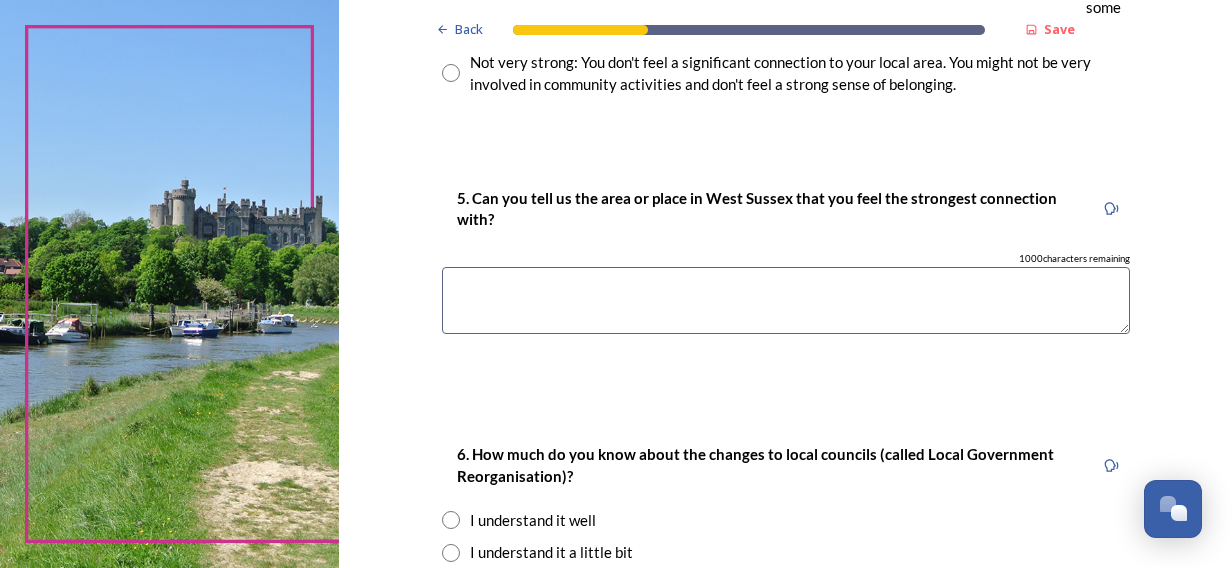 type on "[TOWN] but we lived in [TOWN] for 25 years so I go between the two. I work in [CITY] and we visit Towns and Cities across [REGION]." 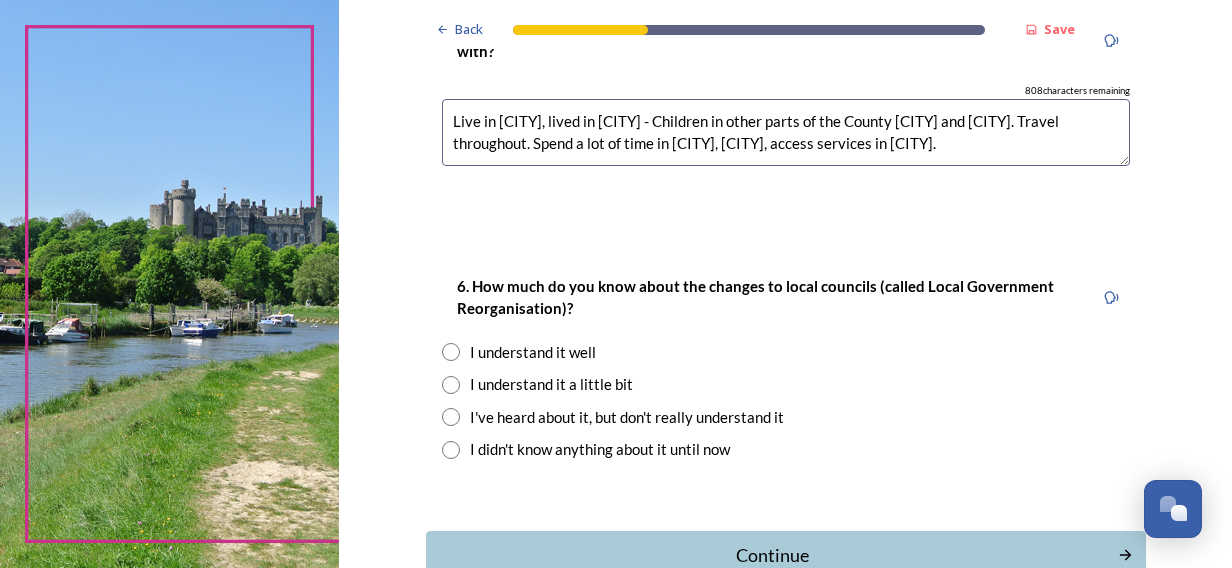 scroll, scrollTop: 1900, scrollLeft: 0, axis: vertical 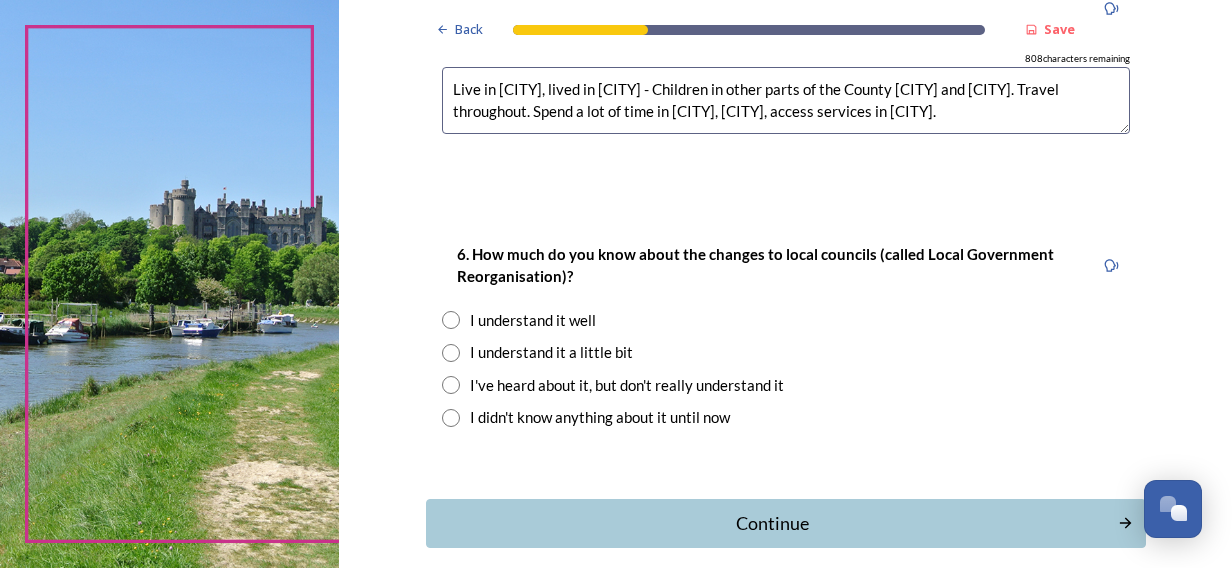type on "Live in [CITY], lived in [CITY] - Children in other parts of the County [CITY] and [CITY]. Travel throughout. Spend a lot of time in [CITY], [CITY], access services in [CITY]." 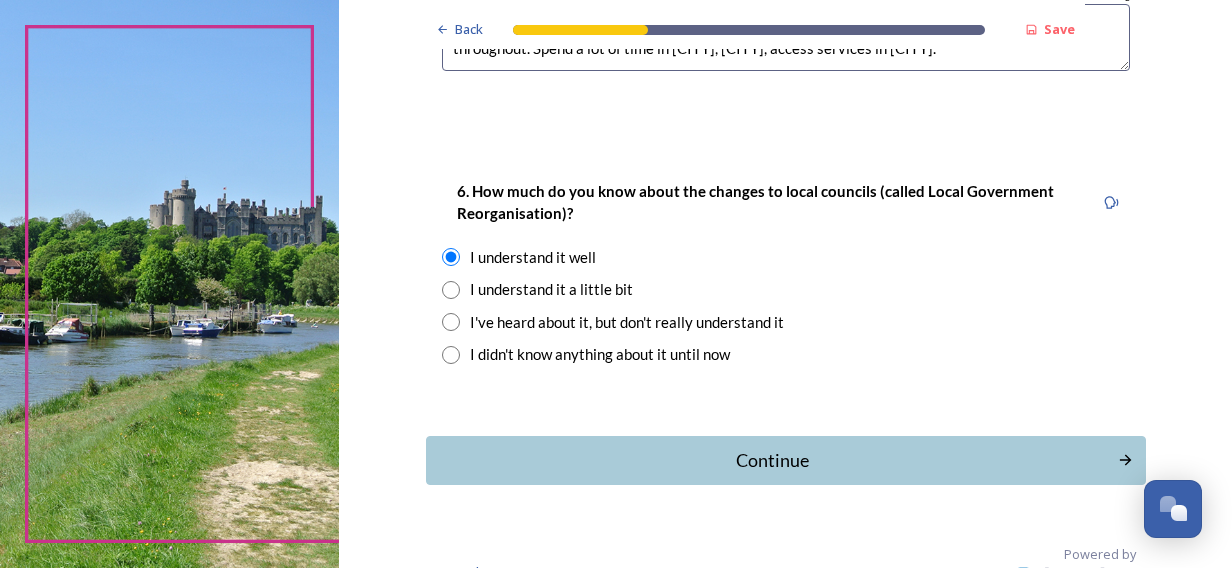 scroll, scrollTop: 1994, scrollLeft: 0, axis: vertical 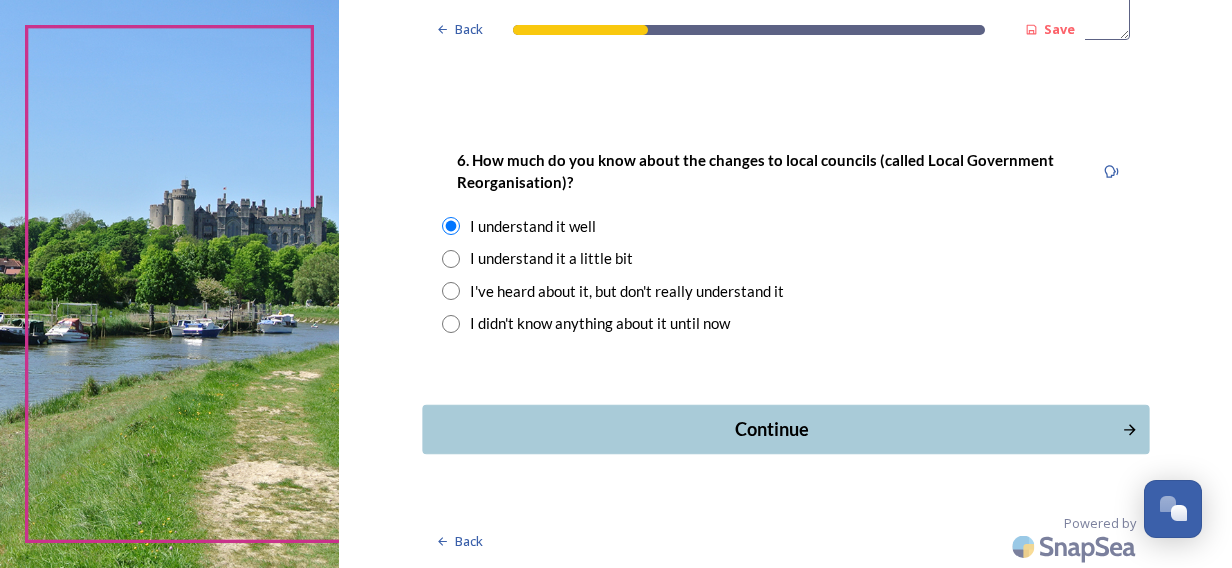 click on "Continue" at bounding box center [771, 429] 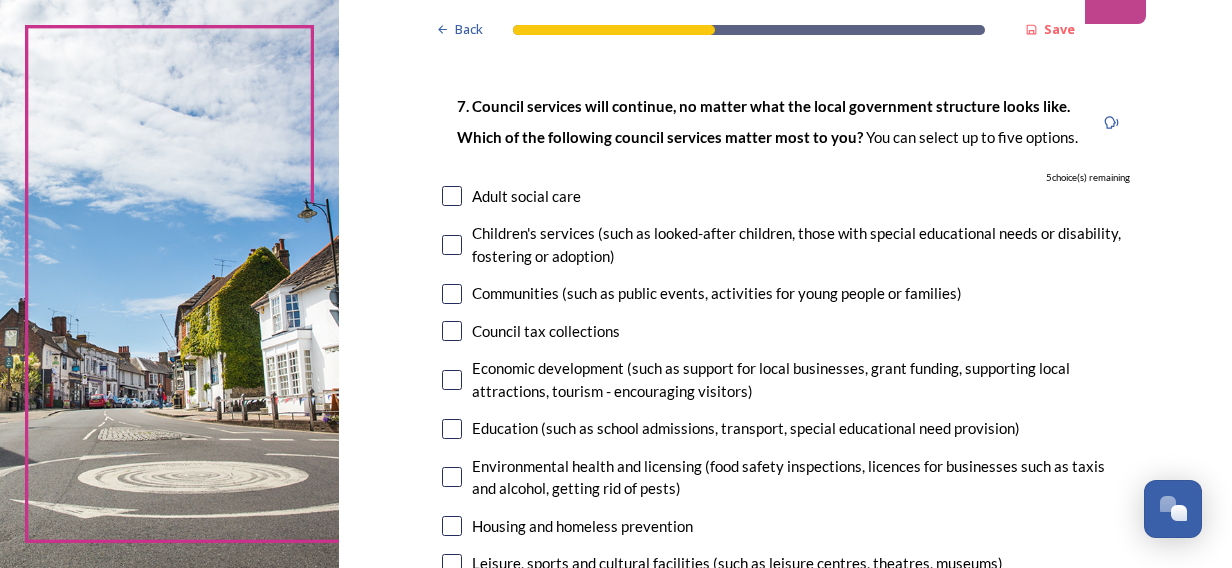 scroll, scrollTop: 100, scrollLeft: 0, axis: vertical 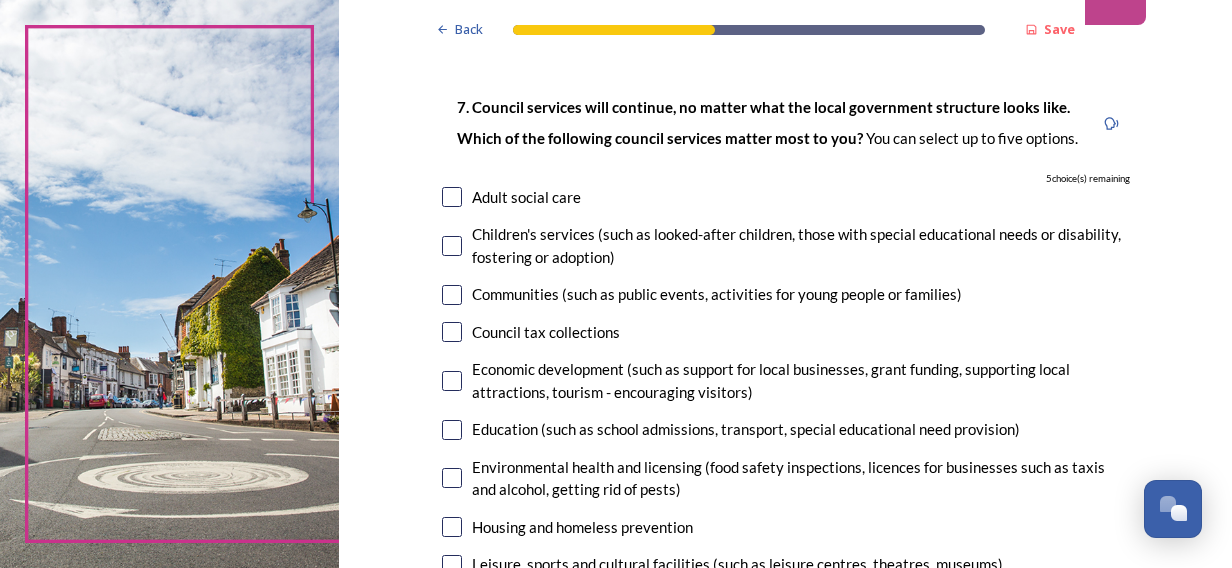 click at bounding box center [452, 197] 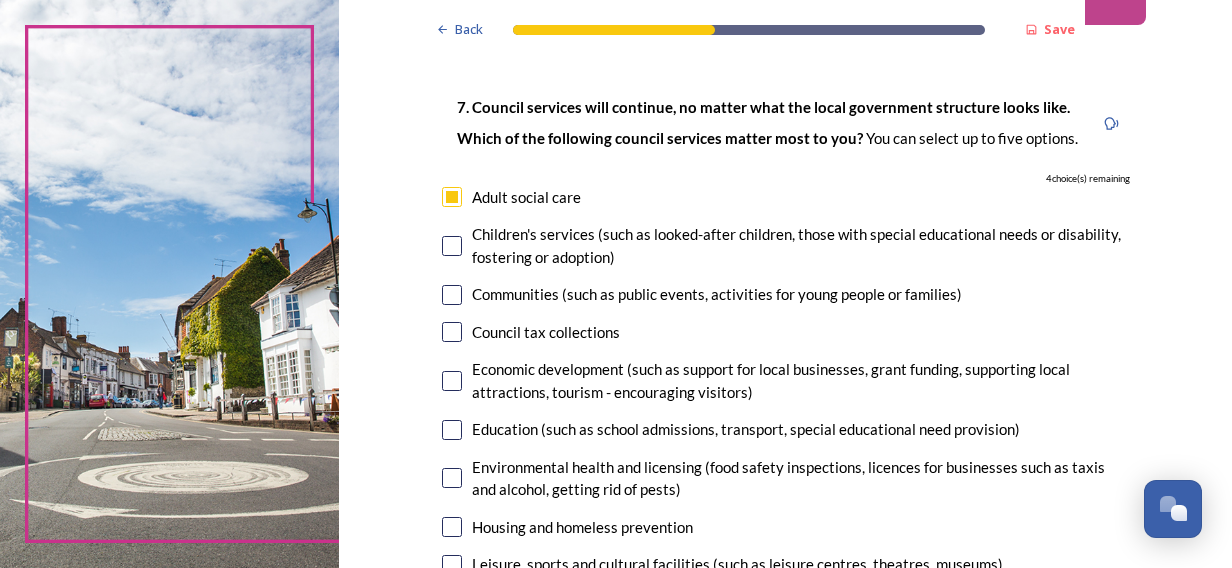 click at bounding box center [452, 246] 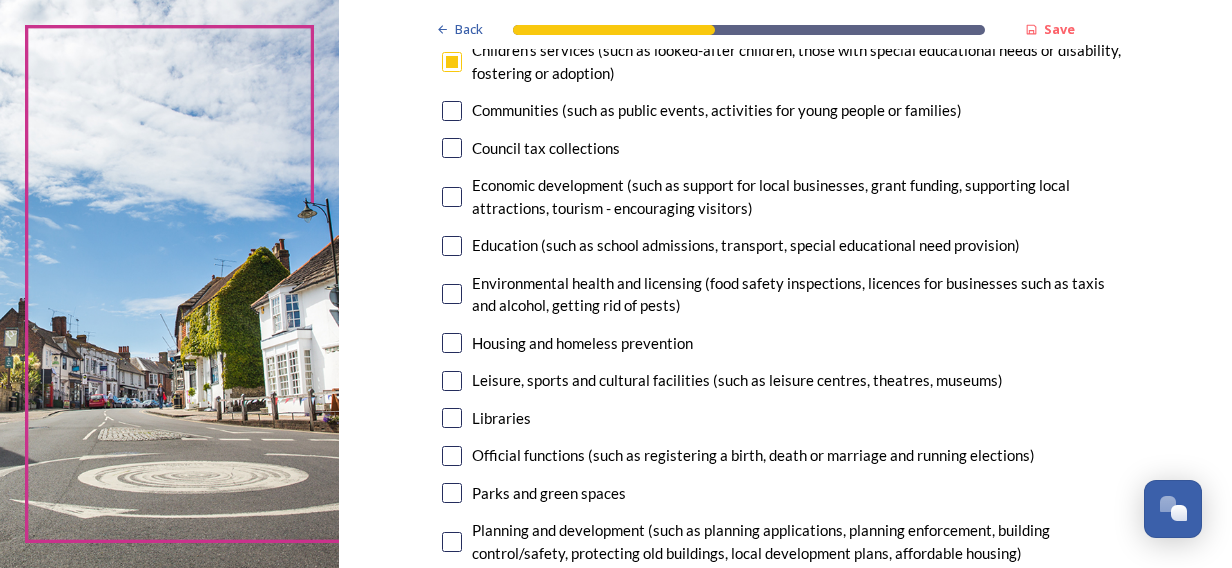 scroll, scrollTop: 300, scrollLeft: 0, axis: vertical 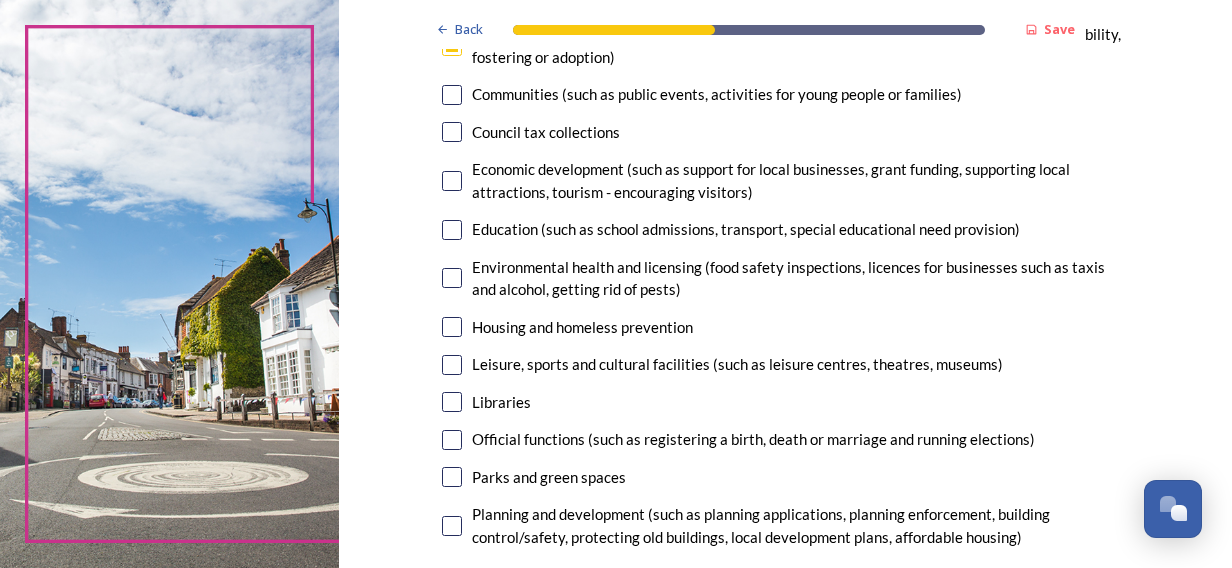 click at bounding box center (452, 181) 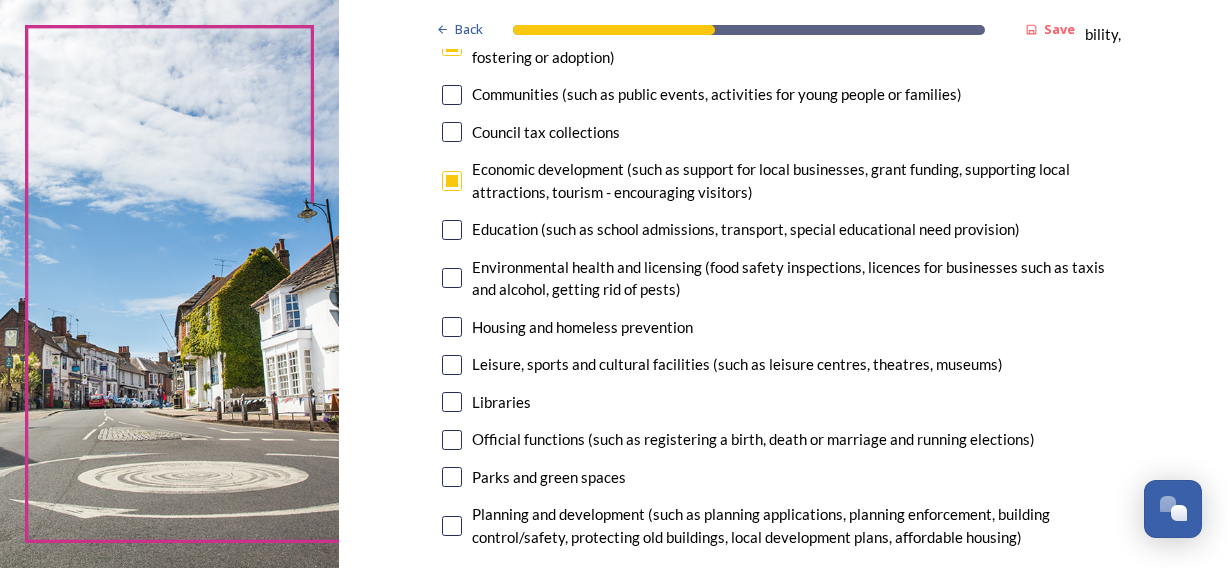 click at bounding box center [452, 230] 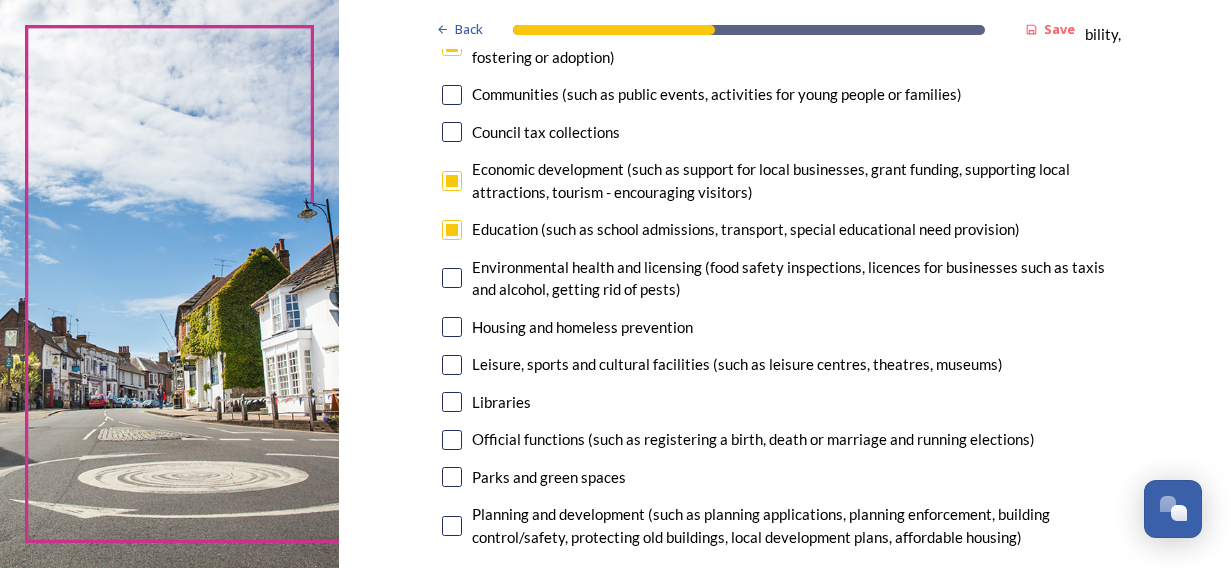 scroll, scrollTop: 400, scrollLeft: 0, axis: vertical 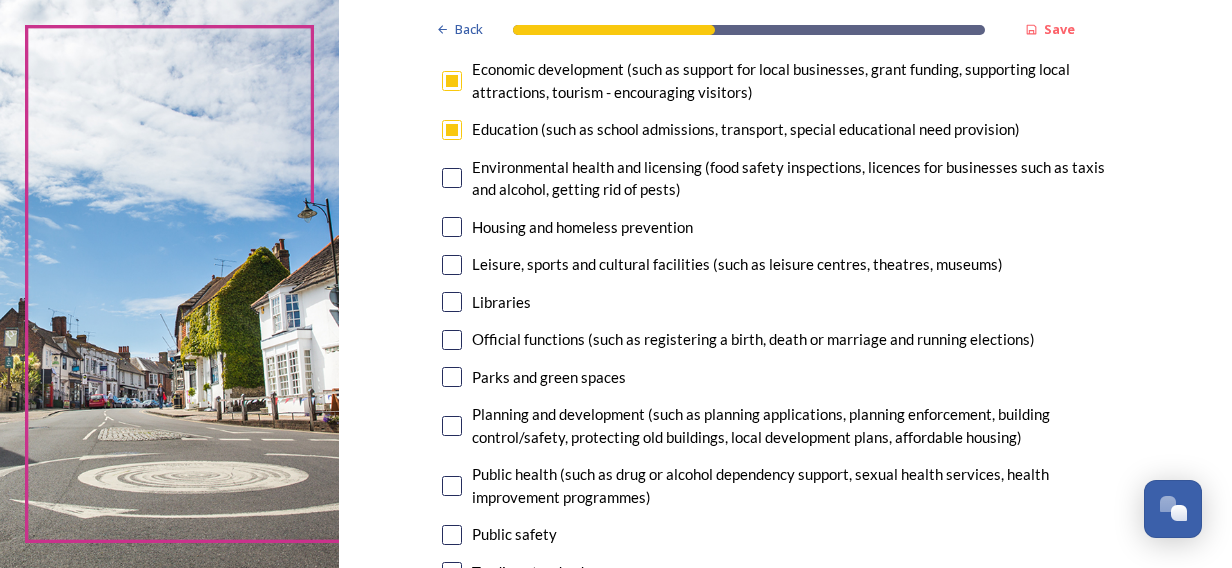 click at bounding box center (452, 227) 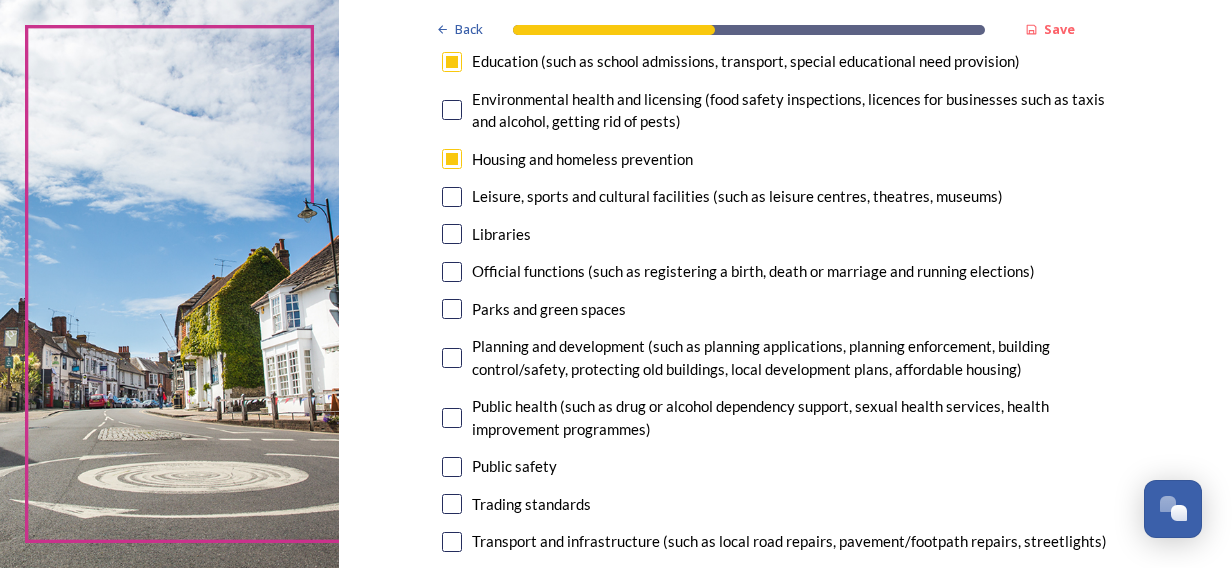 scroll, scrollTop: 500, scrollLeft: 0, axis: vertical 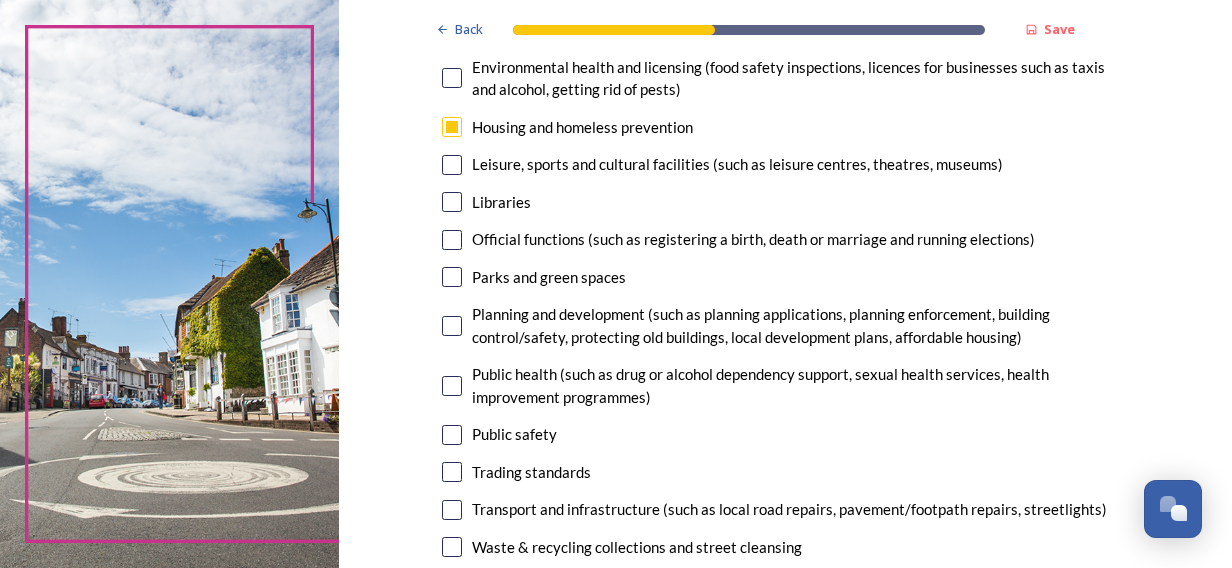 click at bounding box center (452, 277) 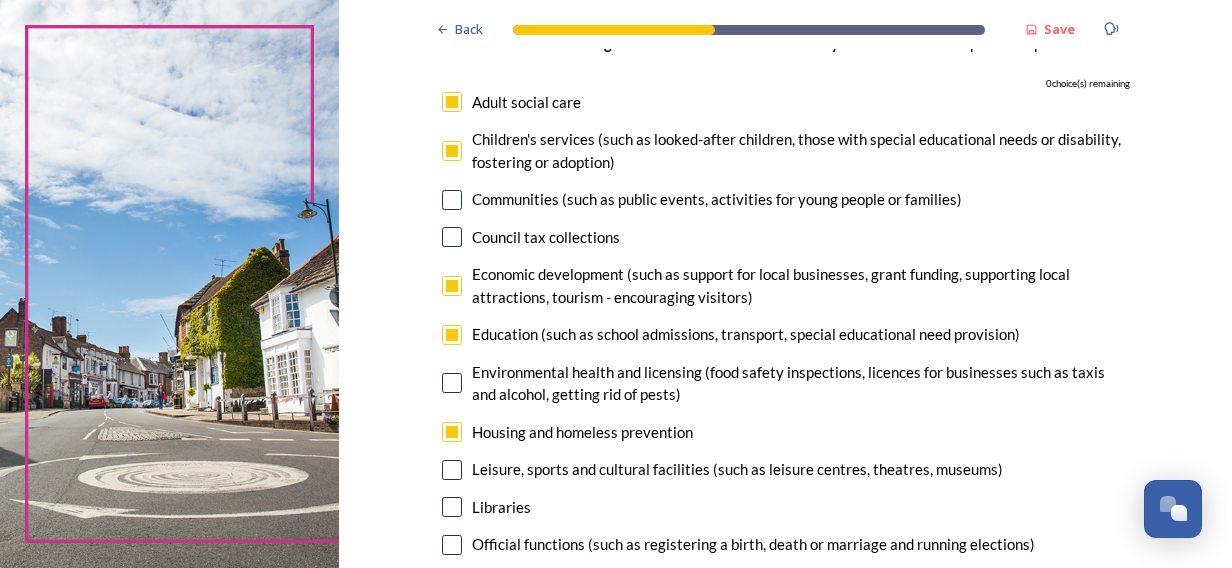 scroll, scrollTop: 200, scrollLeft: 0, axis: vertical 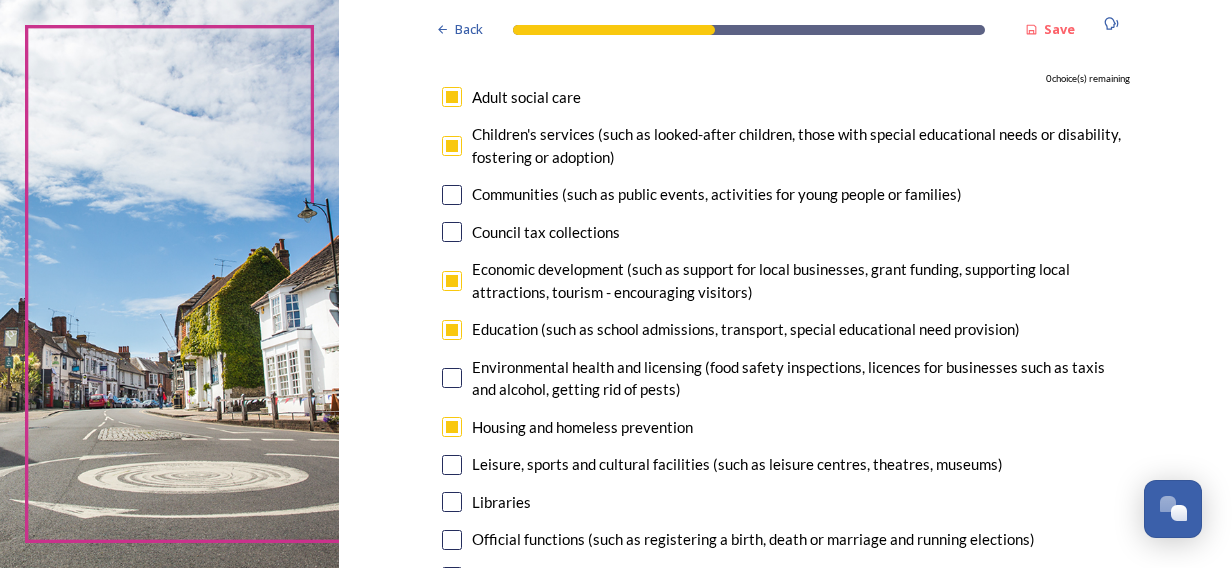 click at bounding box center (452, 330) 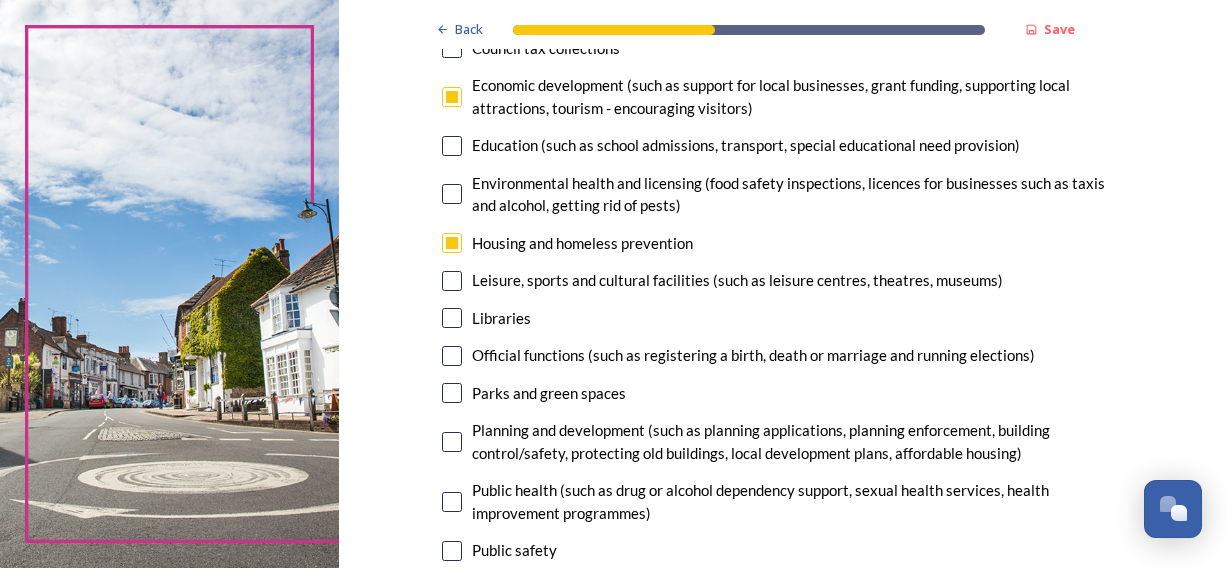 scroll, scrollTop: 400, scrollLeft: 0, axis: vertical 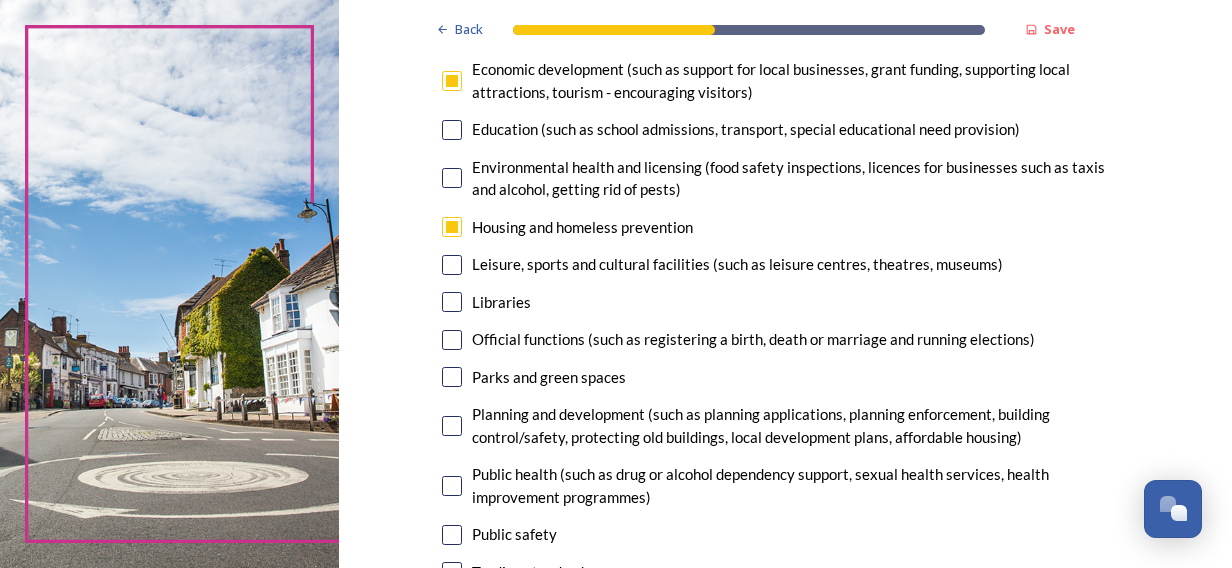 click at bounding box center (452, 377) 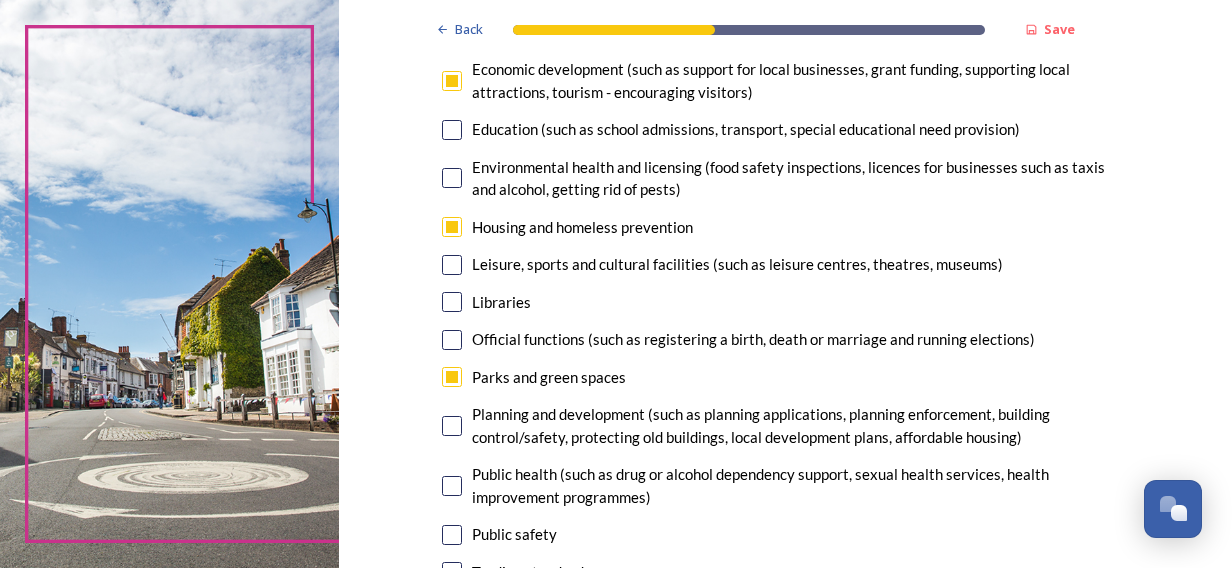 click at bounding box center [452, 227] 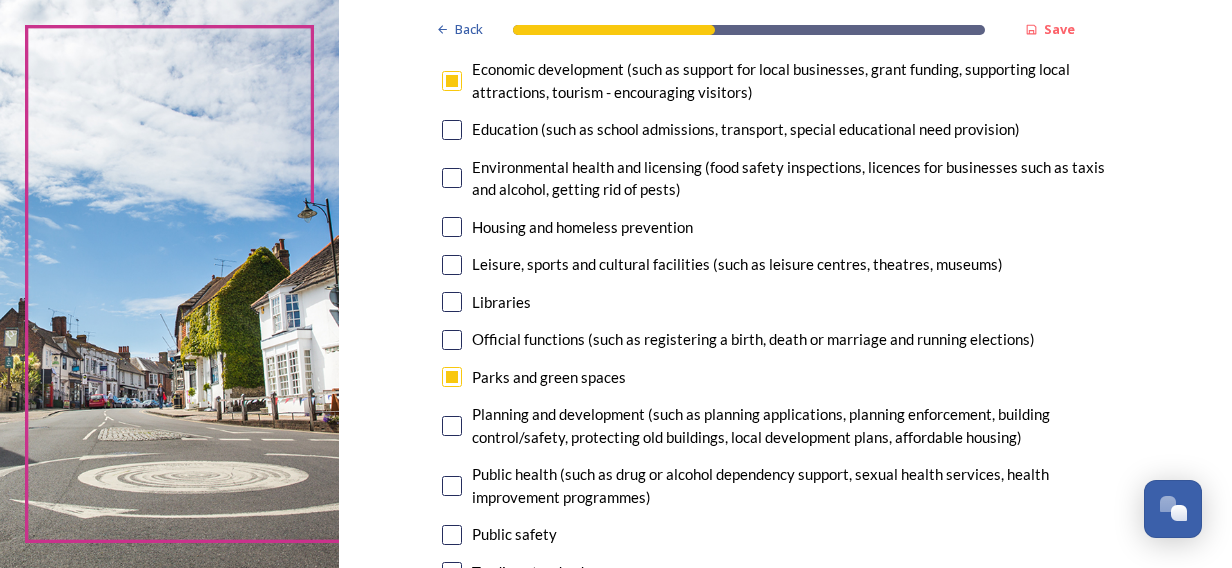 click at bounding box center (452, 426) 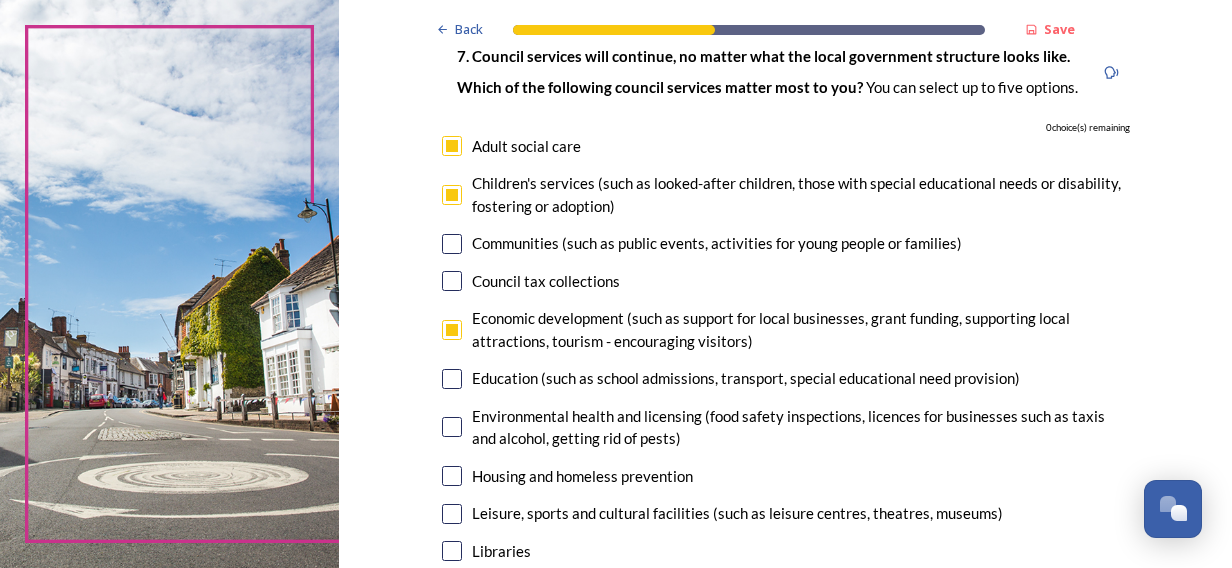 scroll, scrollTop: 100, scrollLeft: 0, axis: vertical 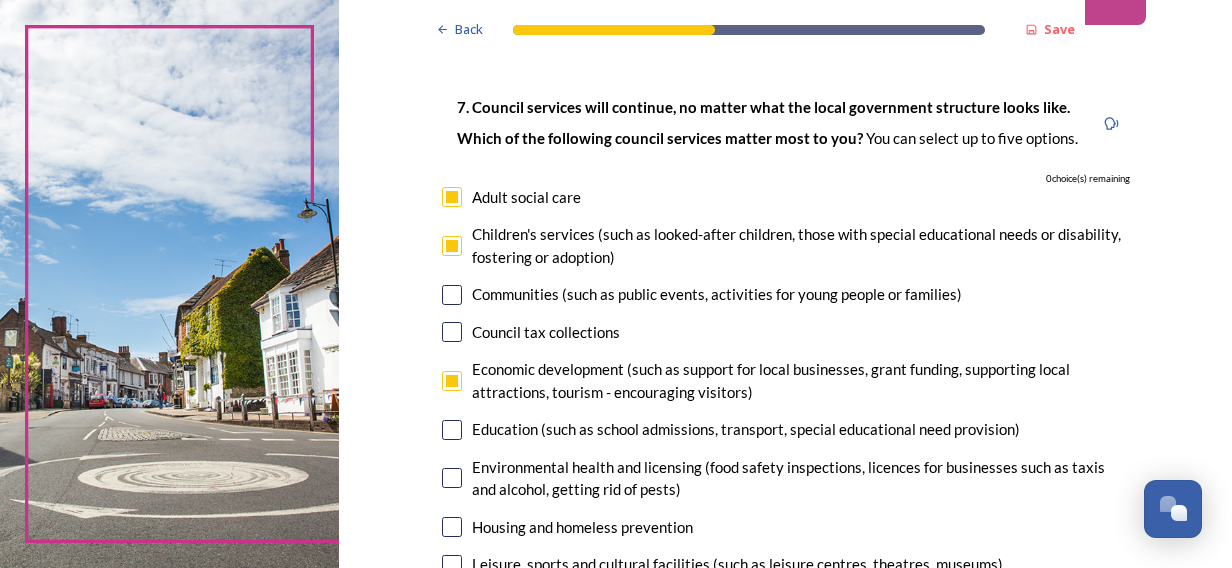 click at bounding box center [452, 246] 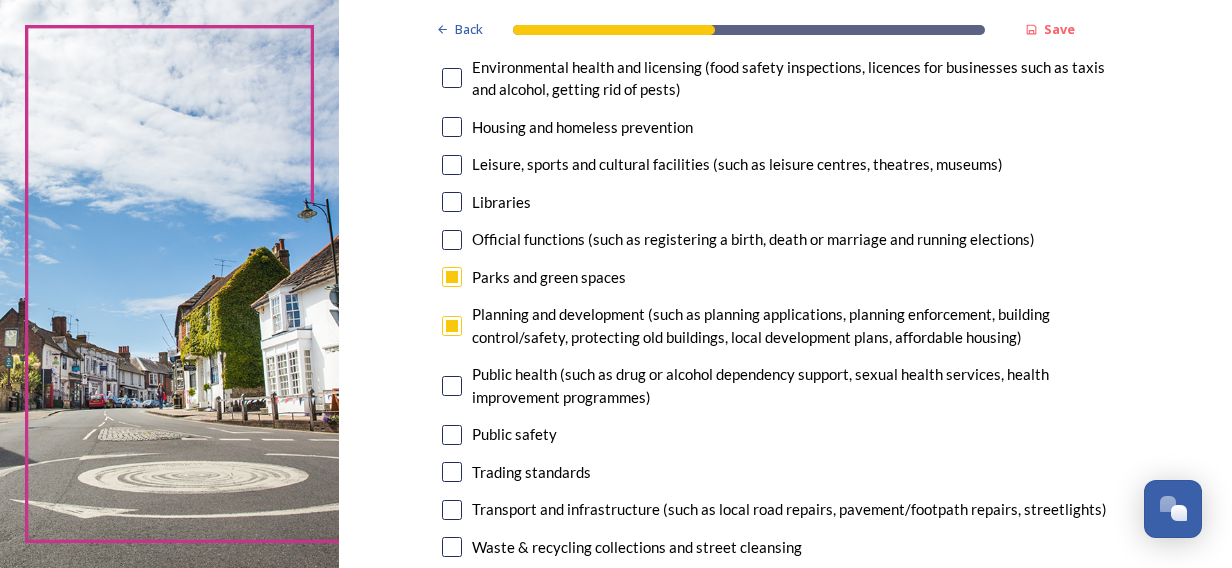 scroll, scrollTop: 600, scrollLeft: 0, axis: vertical 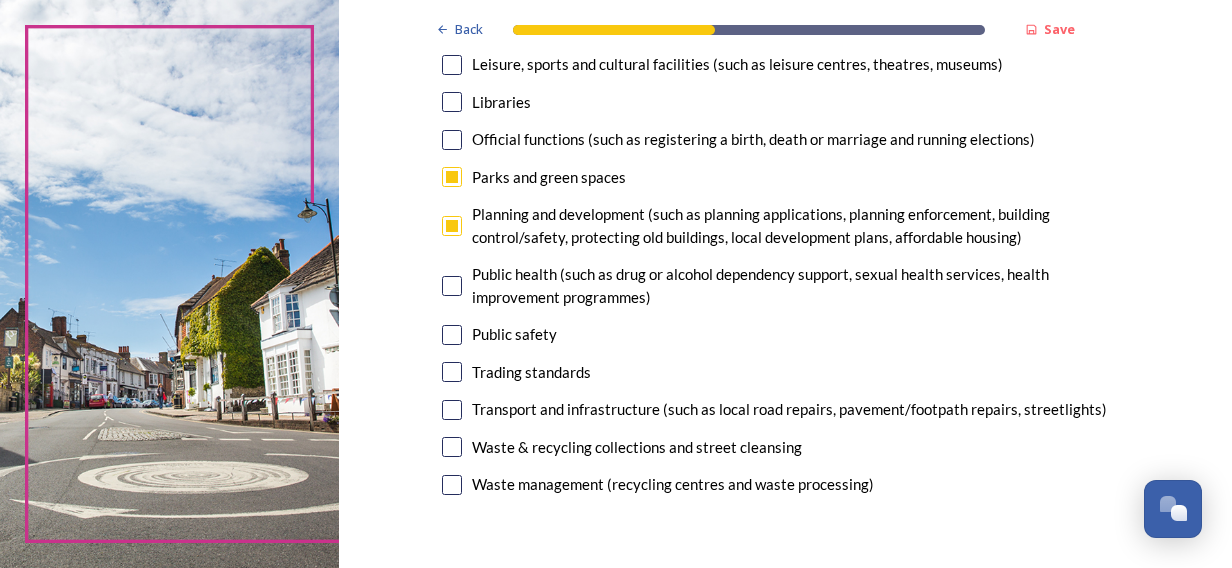 click at bounding box center (452, 335) 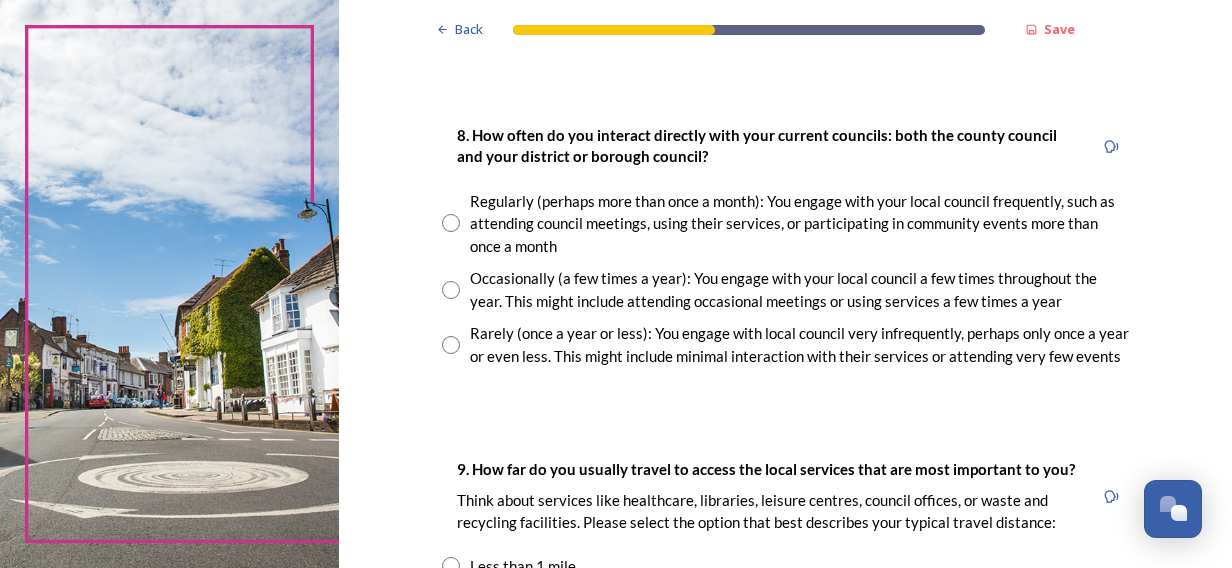 scroll, scrollTop: 1100, scrollLeft: 0, axis: vertical 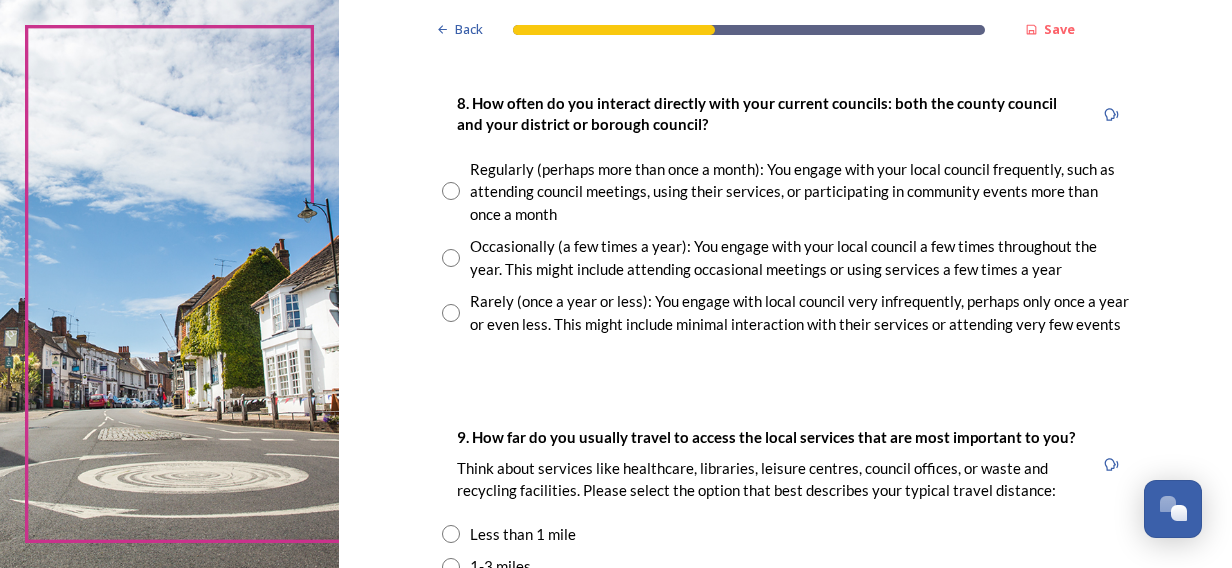 click at bounding box center [451, 313] 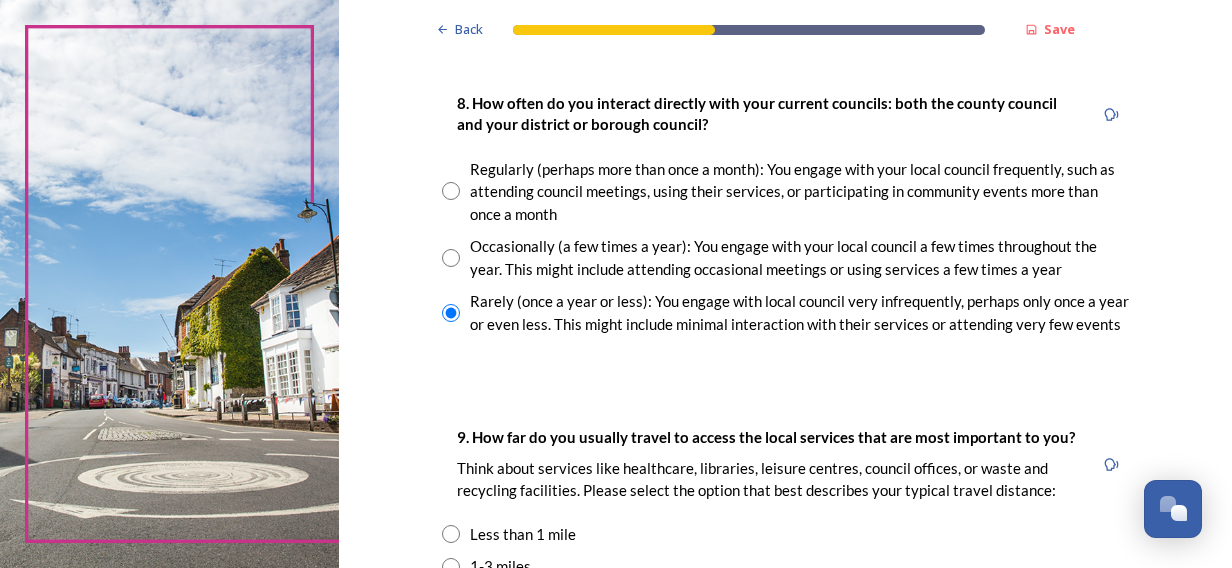 scroll, scrollTop: 1300, scrollLeft: 0, axis: vertical 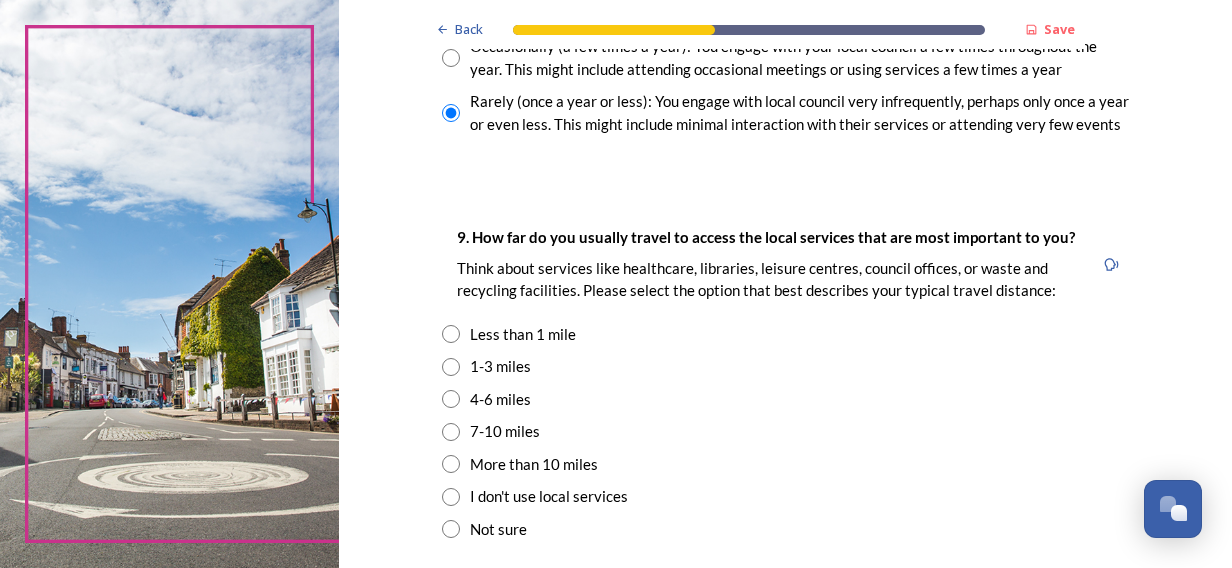 click at bounding box center (451, 432) 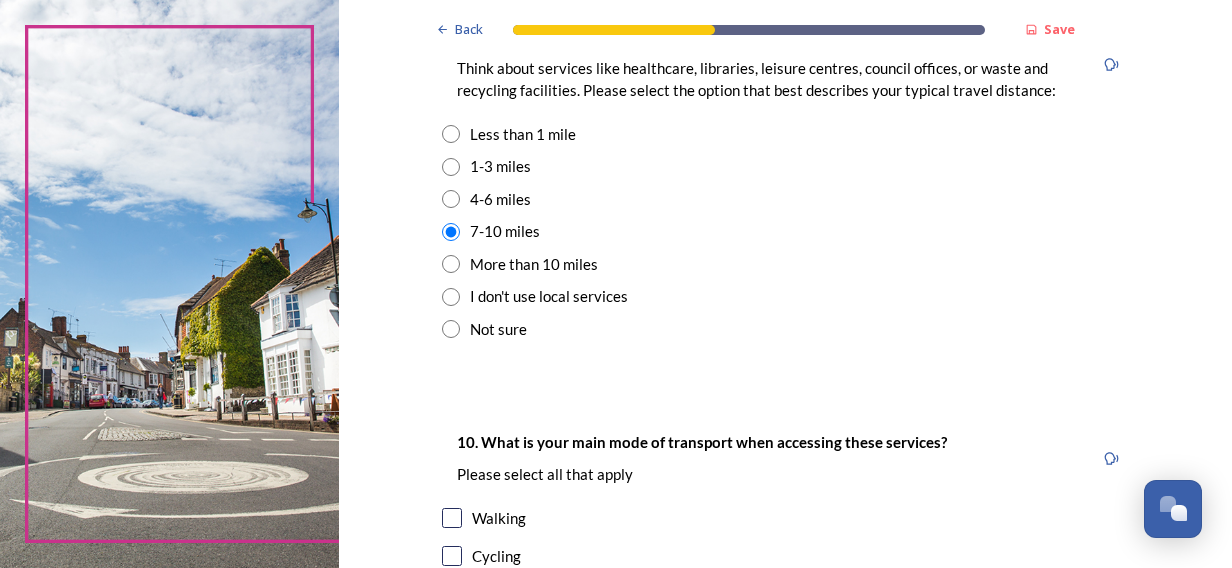 scroll, scrollTop: 1700, scrollLeft: 0, axis: vertical 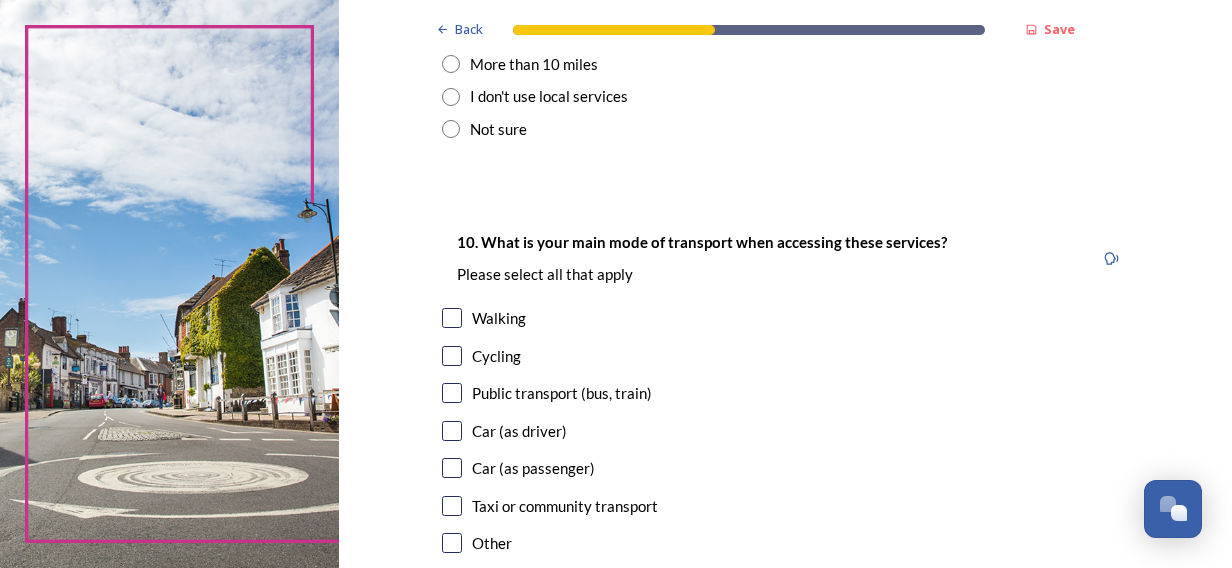 click at bounding box center [452, 431] 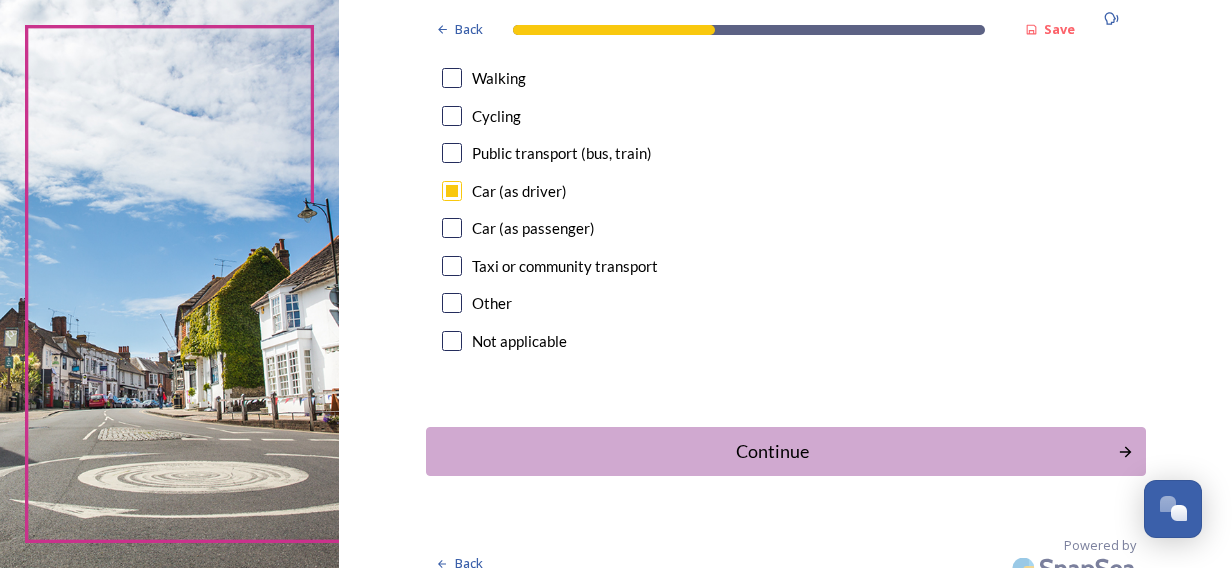 scroll, scrollTop: 1963, scrollLeft: 0, axis: vertical 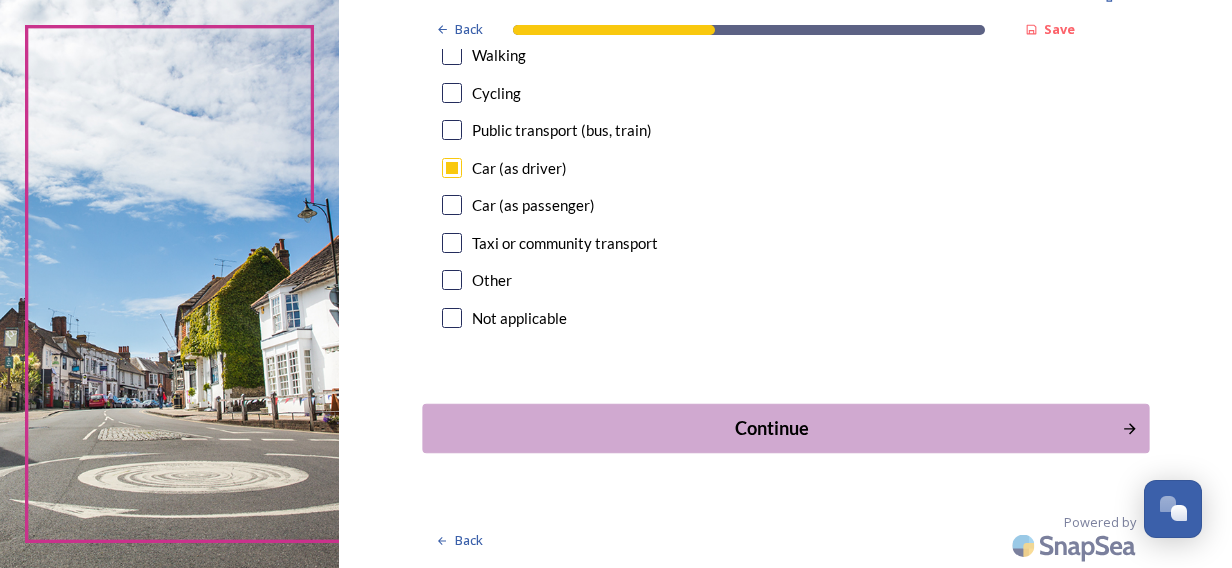 click on "Continue" at bounding box center (771, 428) 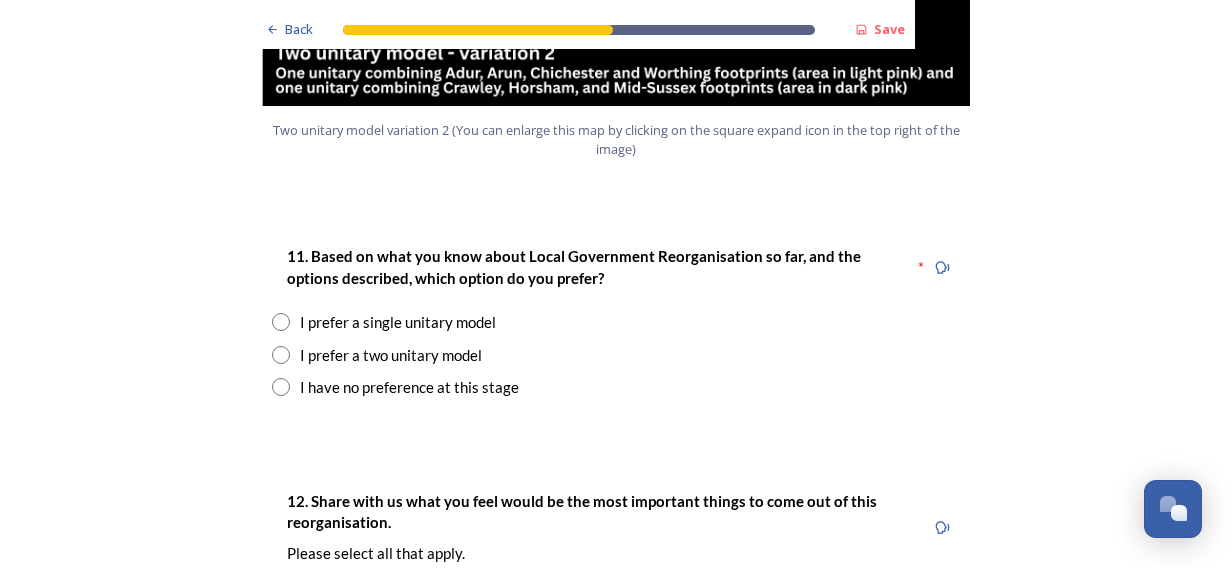 scroll, scrollTop: 2500, scrollLeft: 0, axis: vertical 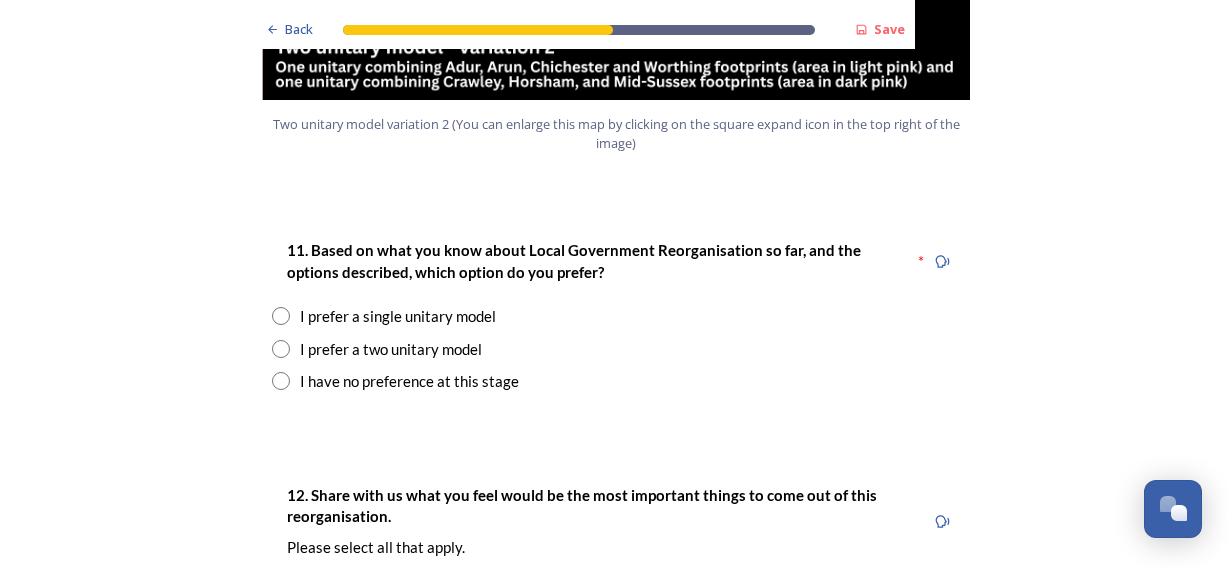 click at bounding box center (281, 316) 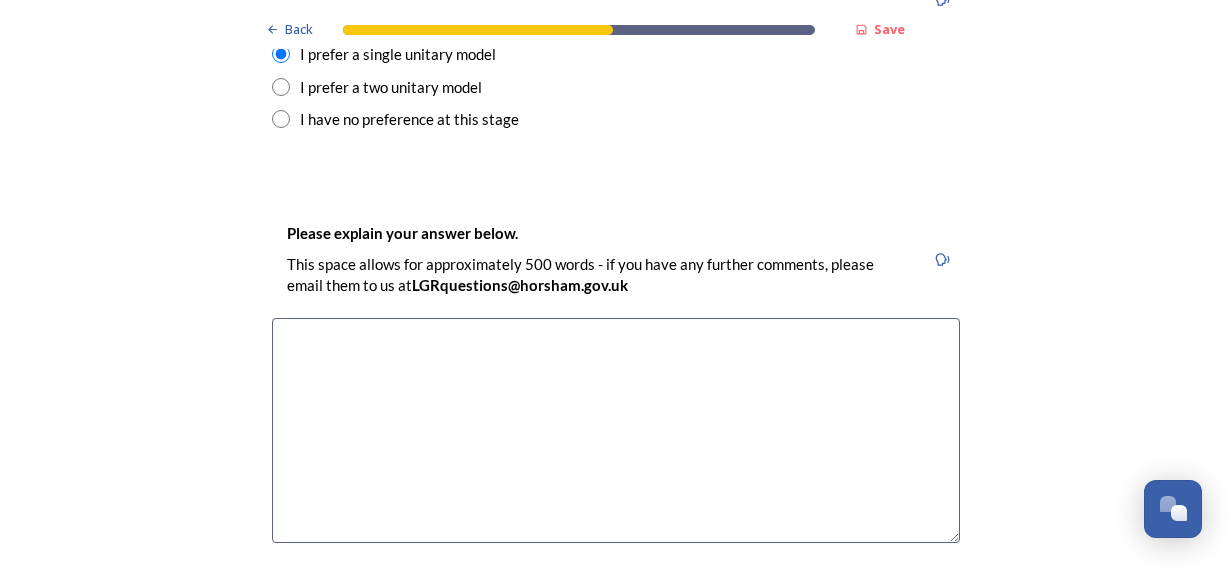 scroll, scrollTop: 2800, scrollLeft: 0, axis: vertical 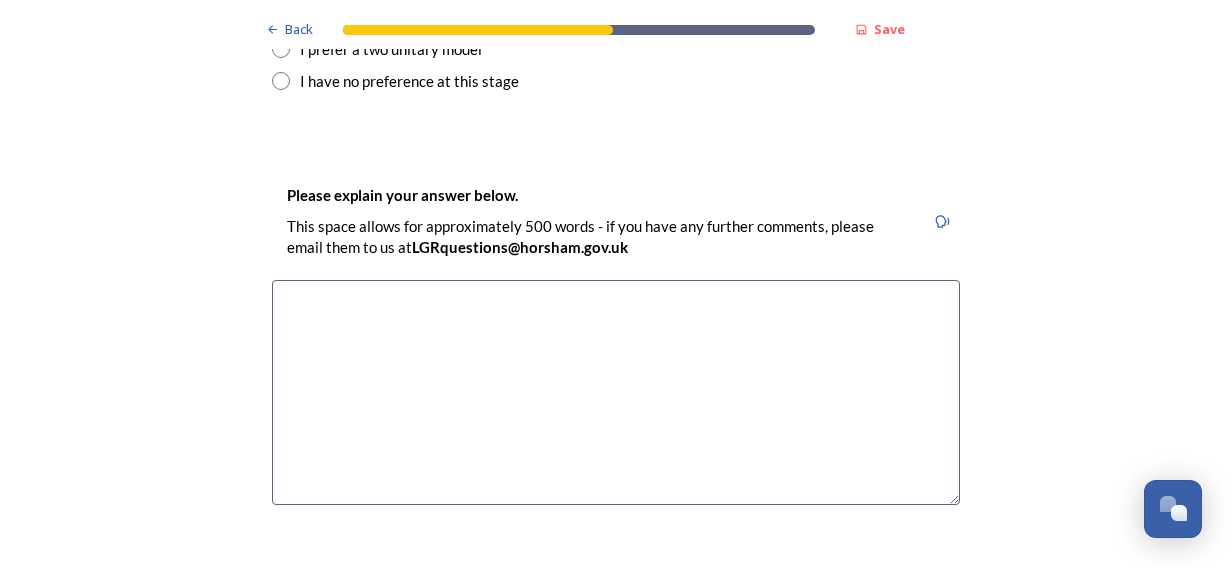 click at bounding box center [616, 392] 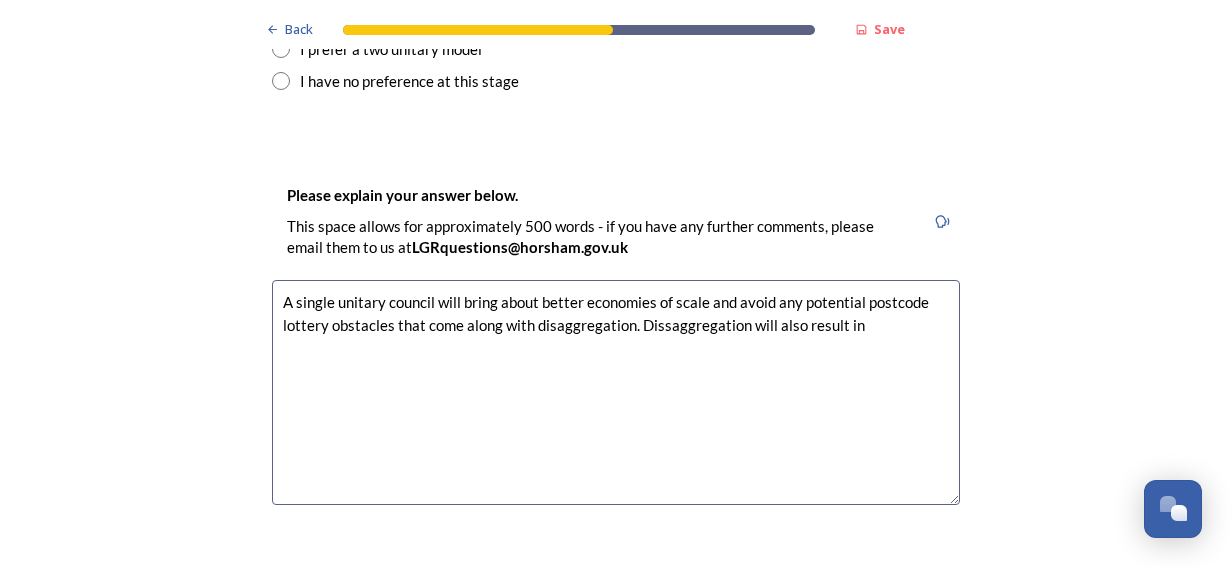 click on "A single unitary council will bring about better economies of scale and avoid any potential postcode lottery obstacles that come along with disaggregation. Dissaggregation will also result in" at bounding box center (616, 392) 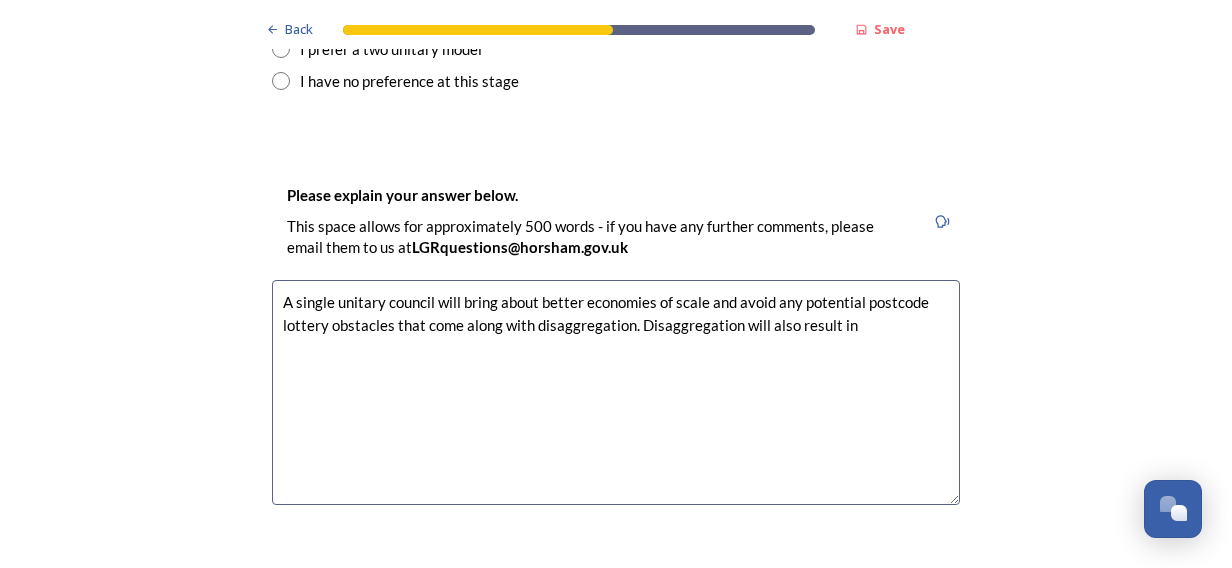 click on "A single unitary council will bring about better economies of scale and avoid any potential postcode lottery obstacles that come along with disaggregation. Disaggregation will also result in" at bounding box center (616, 392) 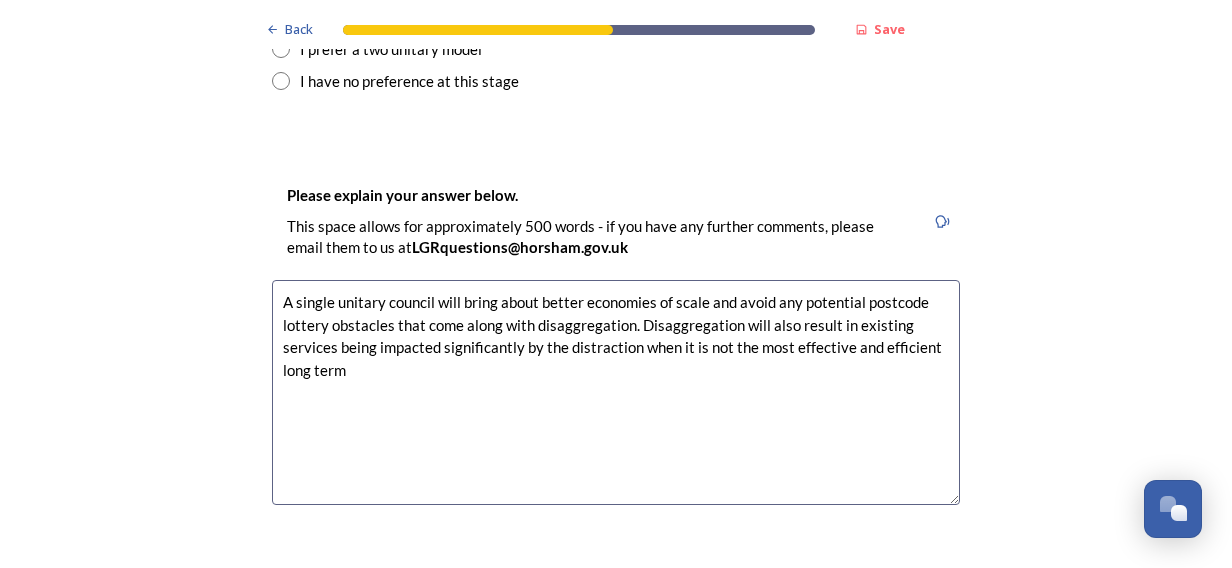 drag, startPoint x: 682, startPoint y: 344, endPoint x: 739, endPoint y: 388, distance: 72.00694 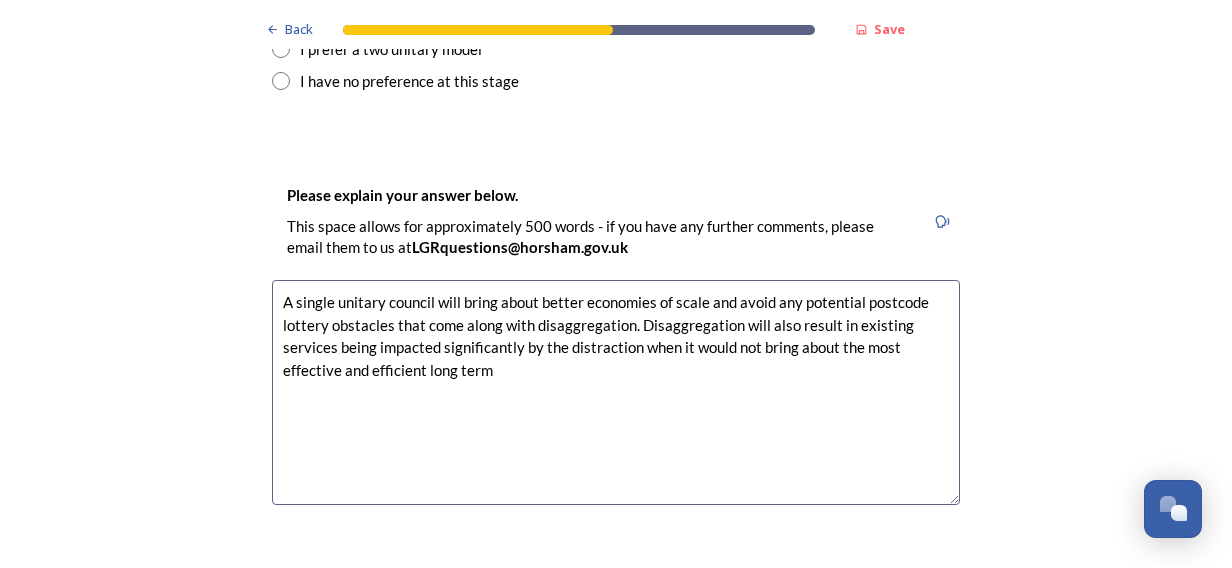 click on "A single unitary council will bring about better economies of scale and avoid any potential postcode lottery obstacles that come along with disaggregation. Disaggregation will also result in existing services being impacted significantly by the distraction when it would not bring about the most effective and efficient long term" at bounding box center [616, 392] 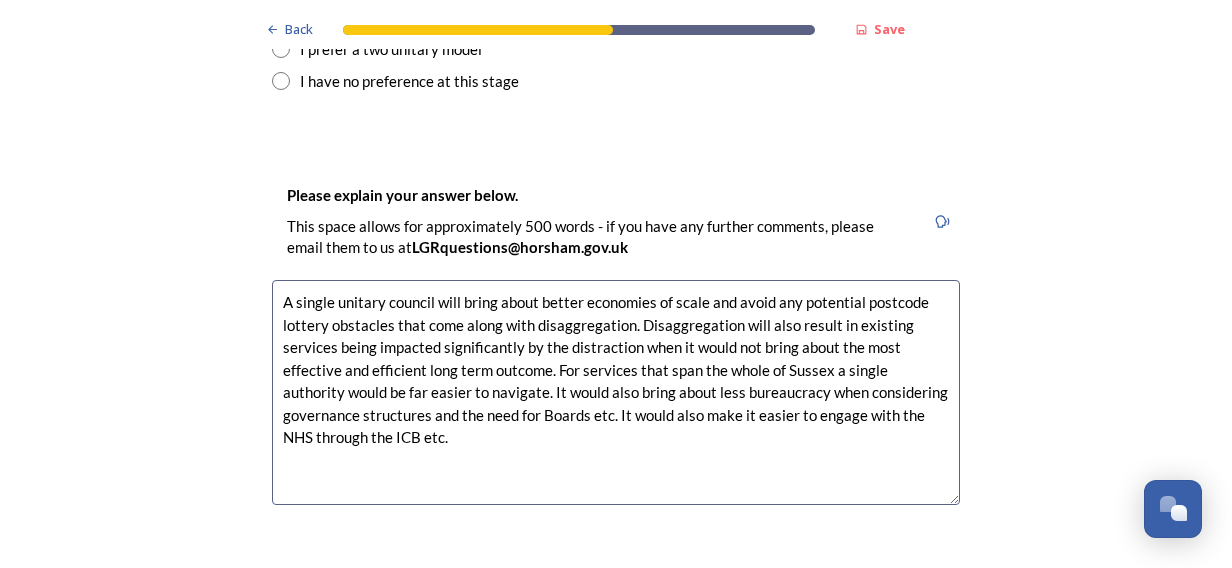 click on "A single unitary council will bring about better economies of scale and avoid any potential postcode lottery obstacles that come along with disaggregation. Disaggregation will also result in existing services being impacted significantly by the distraction when it would not bring about the most effective and efficient long term outcome. For services that span the whole of Sussex a single authority would be far easier to navigate. It would also bring about less bureaucracy when considering governance structures and the need for Boards etc. It would also make it easier to engage with the NHS through the ICB etc." at bounding box center [616, 392] 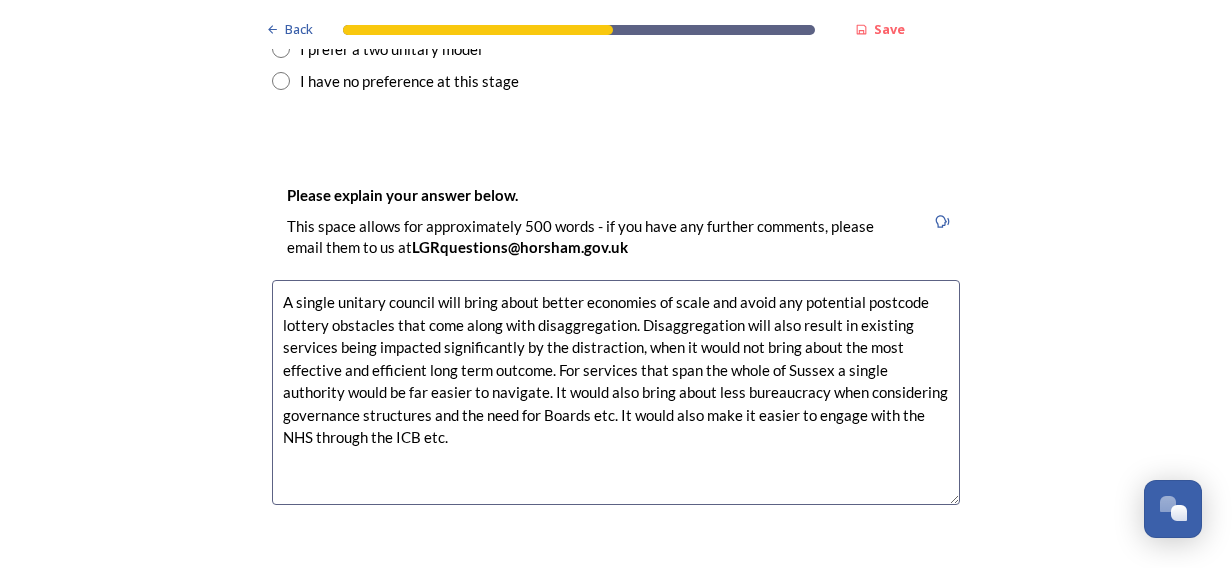 click on "A single unitary council will bring about better economies of scale and avoid any potential postcode lottery obstacles that come along with disaggregation. Disaggregation will also result in existing services being impacted significantly by the distraction, when it would not bring about the most effective and efficient long term outcome. For services that span the whole of Sussex a single authority would be far easier to navigate. It would also bring about less bureaucracy when considering governance structures and the need for Boards etc. It would also make it easier to engage with the NHS through the ICB etc." at bounding box center (616, 392) 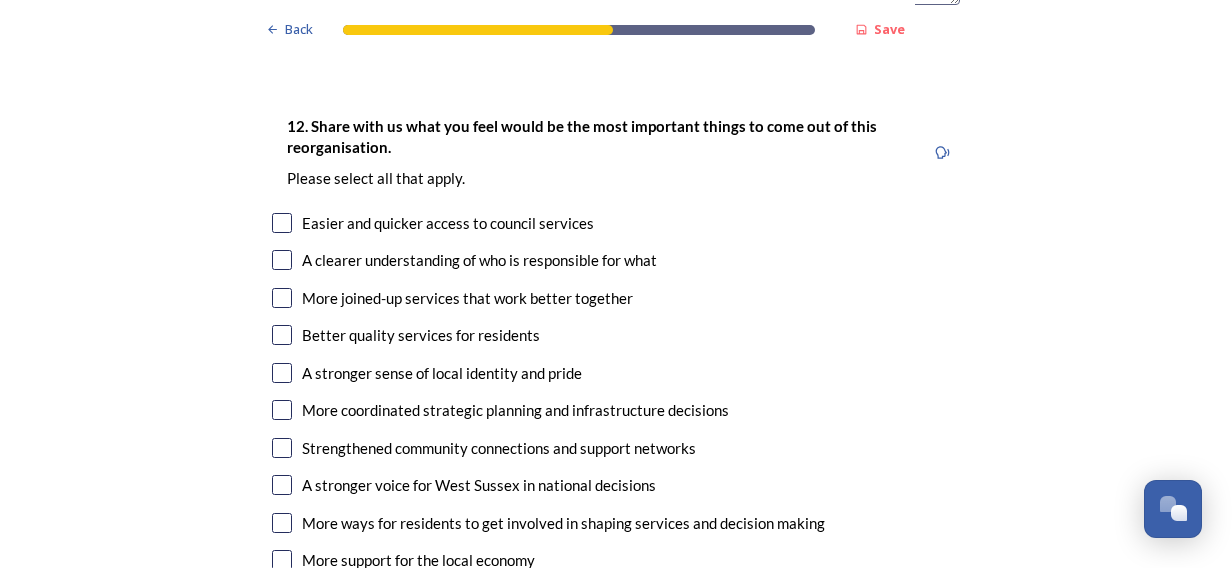scroll, scrollTop: 3400, scrollLeft: 0, axis: vertical 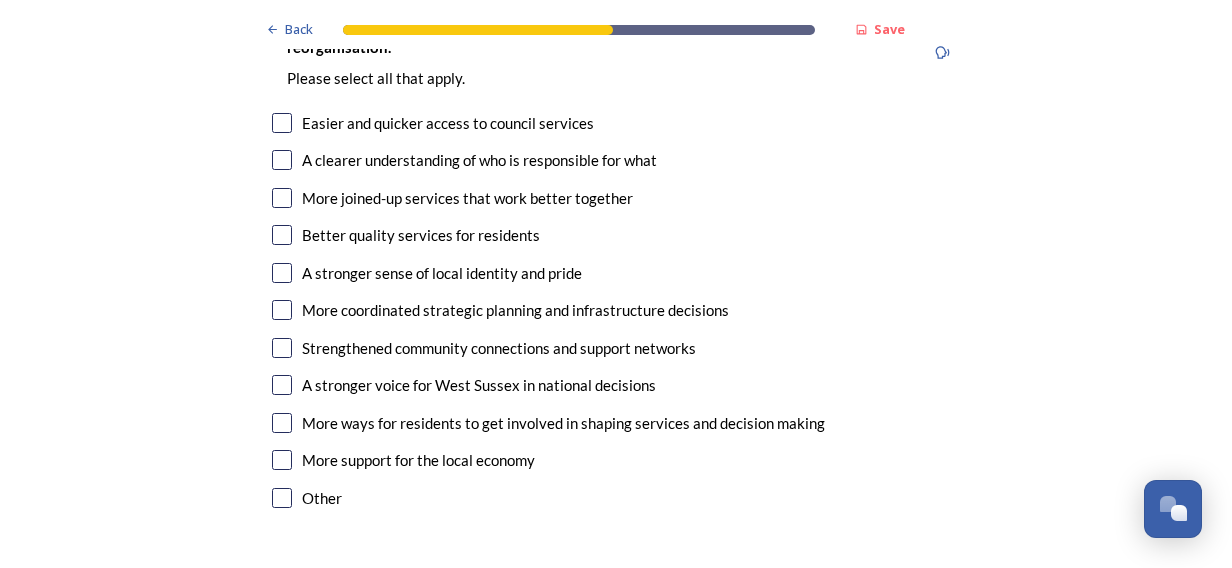 type on "A single unitary council will bring about better economies of scale and avoid any potential postcode lottery obstacles that come along with disaggregation. Disaggregation will also result in existing services being impacted significantly by the distraction, when it would not bring about the most effective and efficient long term outcome. For services that span the whole of [REGION] a single authority would be far easier to navigate. It would also bring about less bureaucracy when considering governance structures and the need for Boards etc. It would also make it easier to engage with the NHS through the ICB etc. All services are stretched and will remain so for the foreseeable so in my view it would be foolhardy to overcomplicate. Let's have a strong West Sussex!" 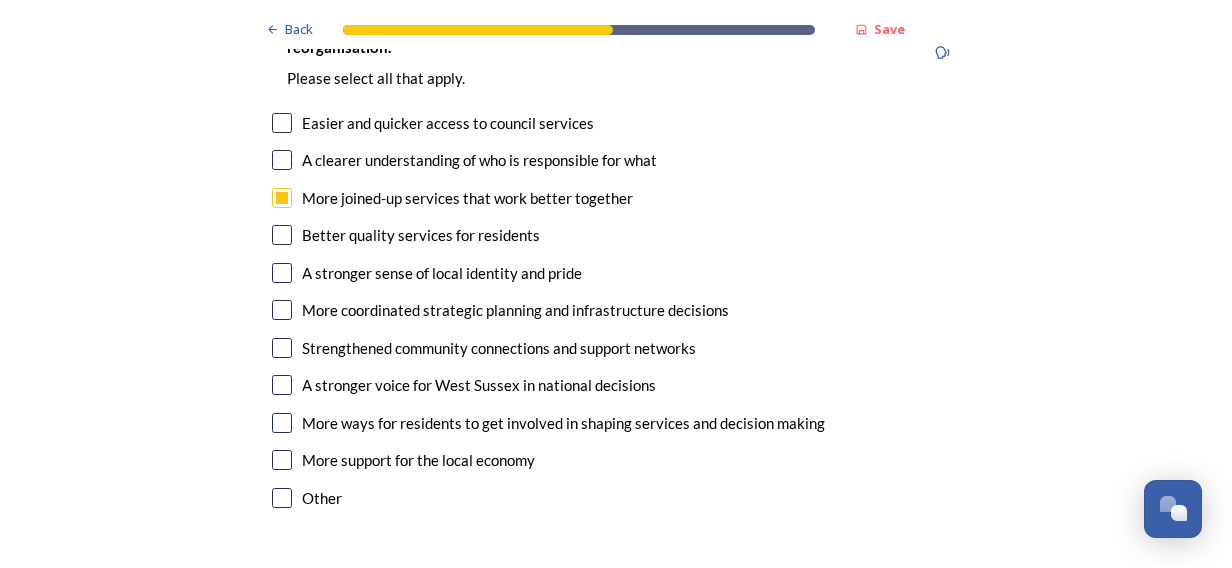 click at bounding box center (282, 310) 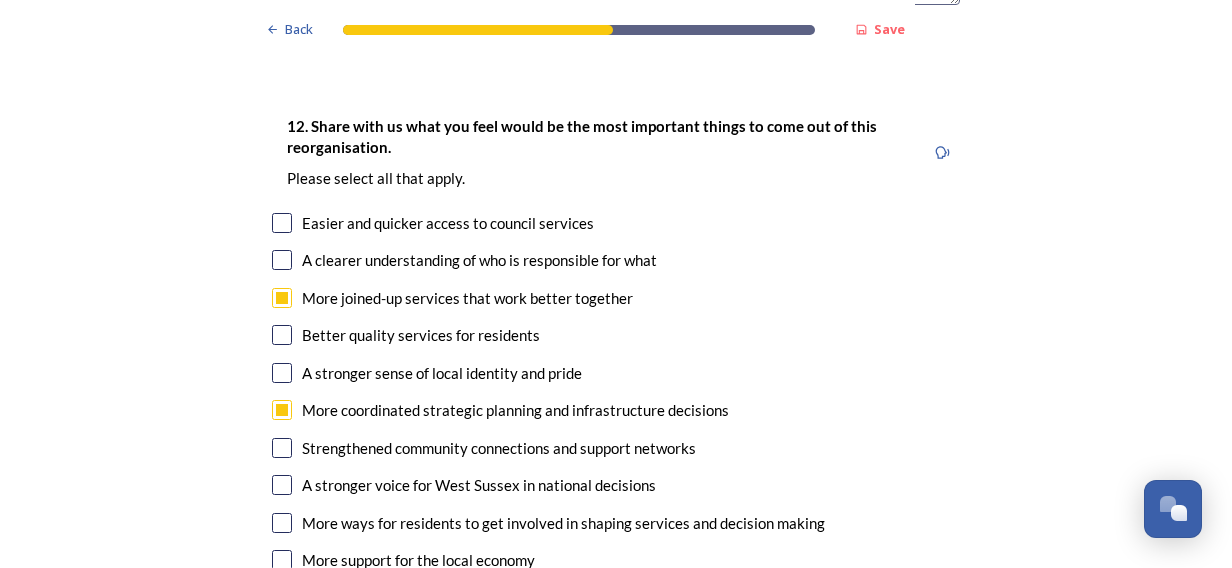 scroll, scrollTop: 3400, scrollLeft: 0, axis: vertical 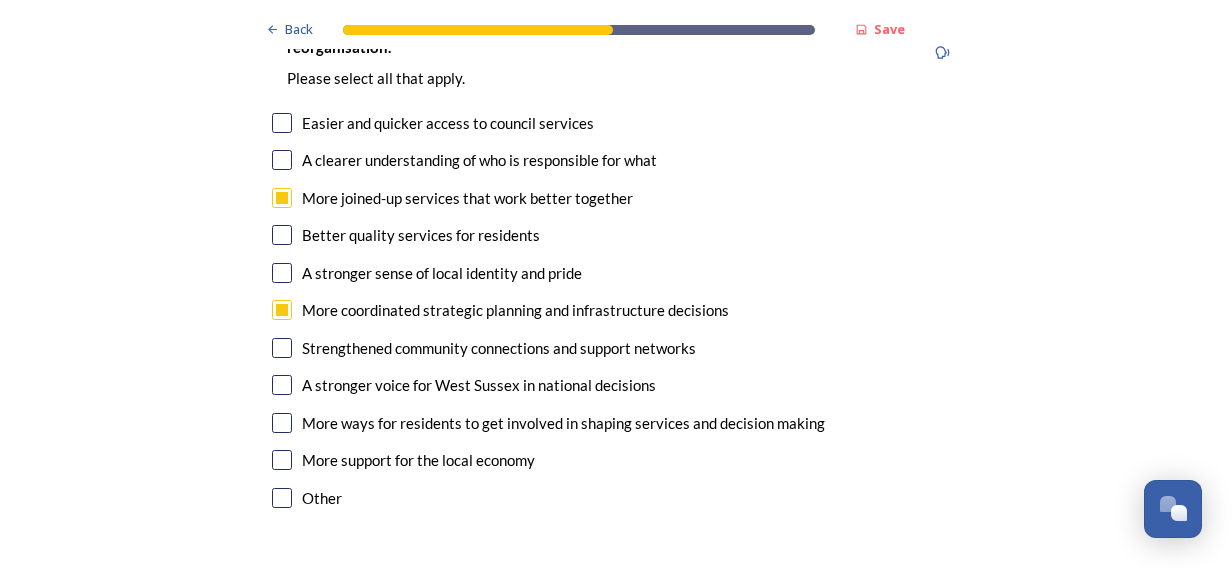 click at bounding box center (282, 385) 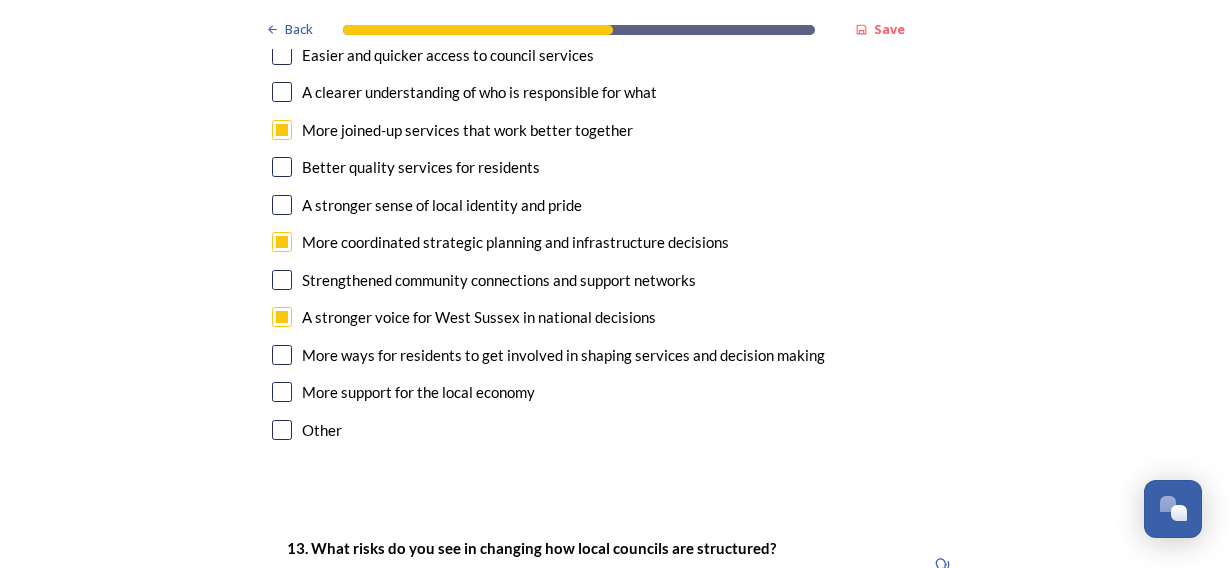 scroll, scrollTop: 3500, scrollLeft: 0, axis: vertical 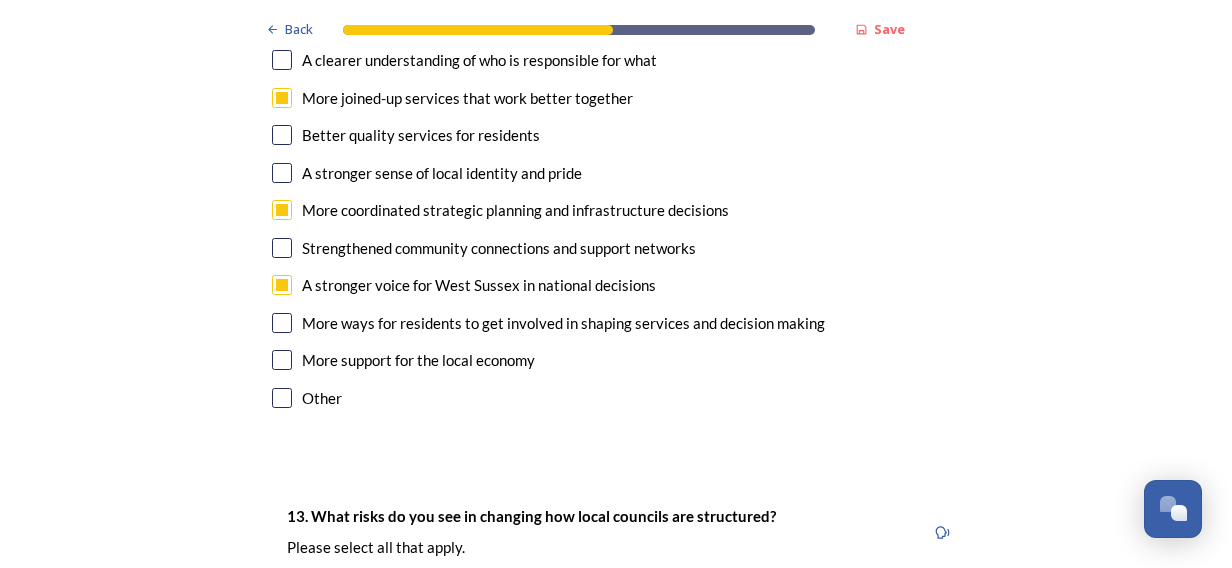 click at bounding box center (282, 360) 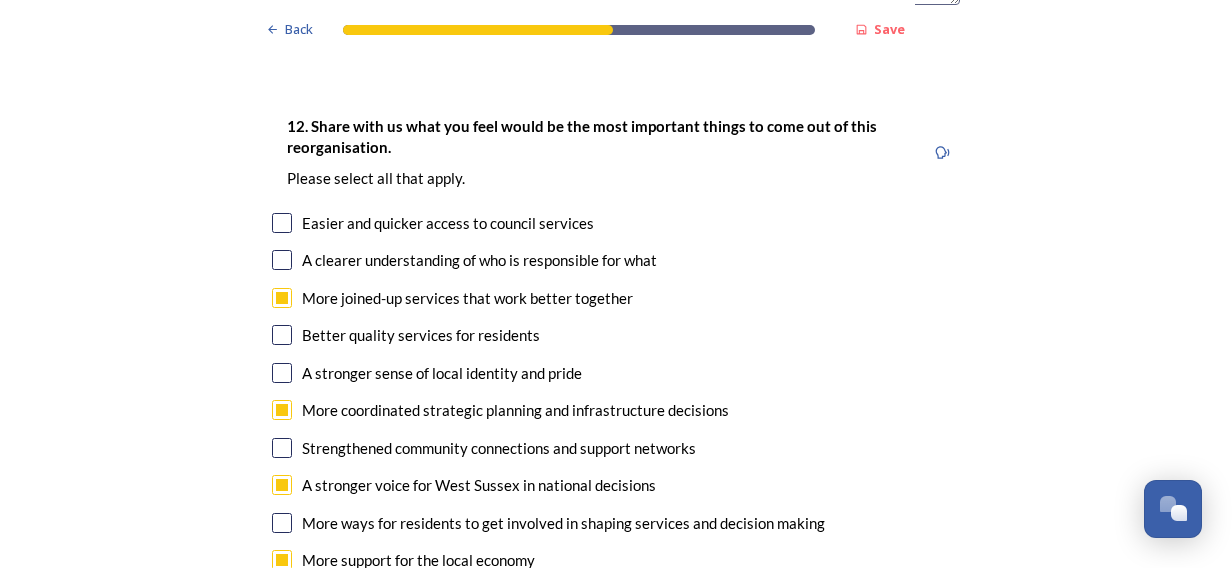 scroll, scrollTop: 3400, scrollLeft: 0, axis: vertical 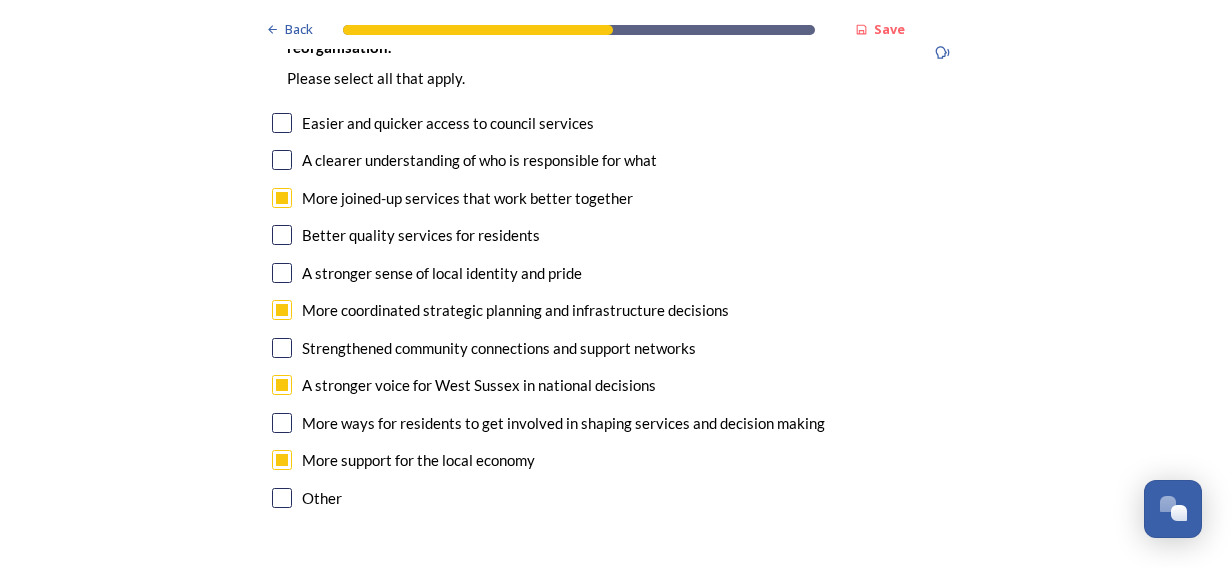 click at bounding box center (282, 235) 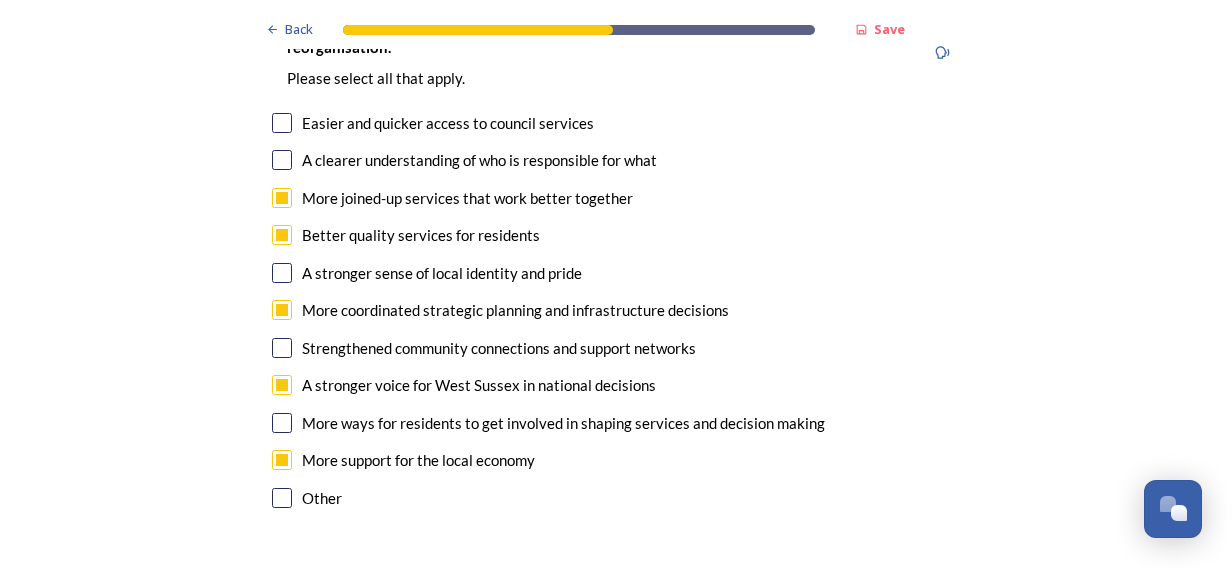 click at bounding box center [282, 273] 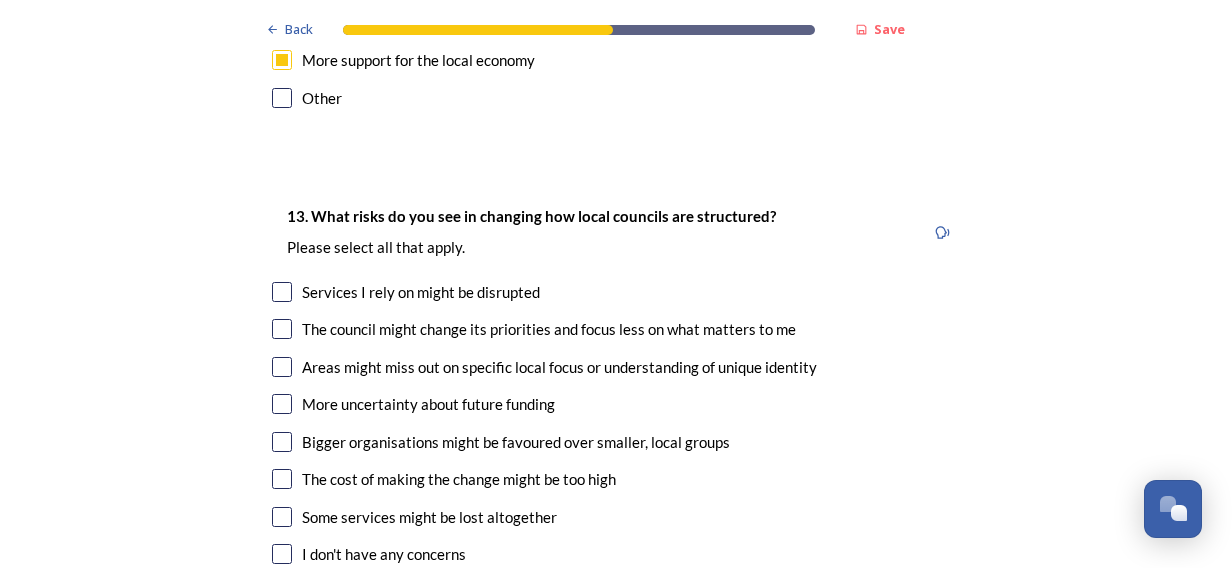 scroll, scrollTop: 3900, scrollLeft: 0, axis: vertical 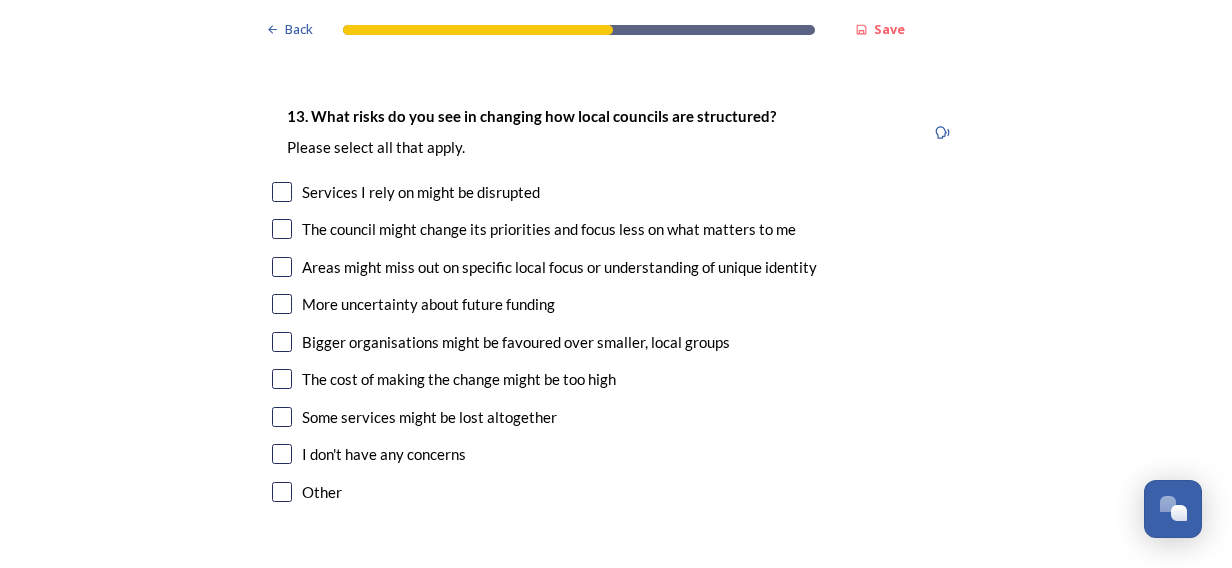 click at bounding box center [282, 192] 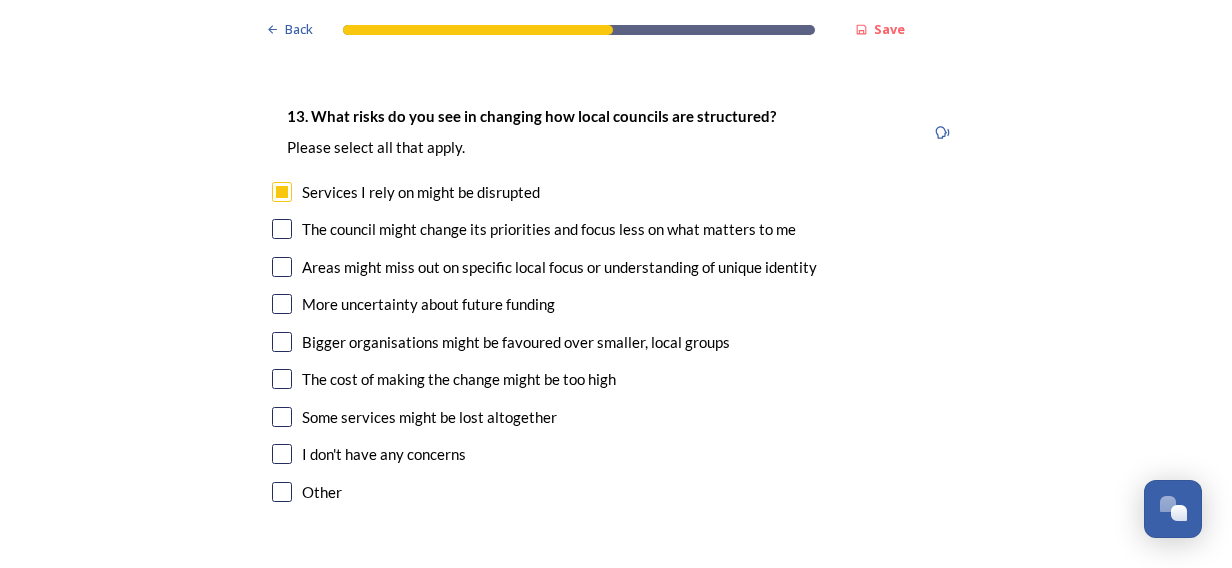 click at bounding box center (282, 304) 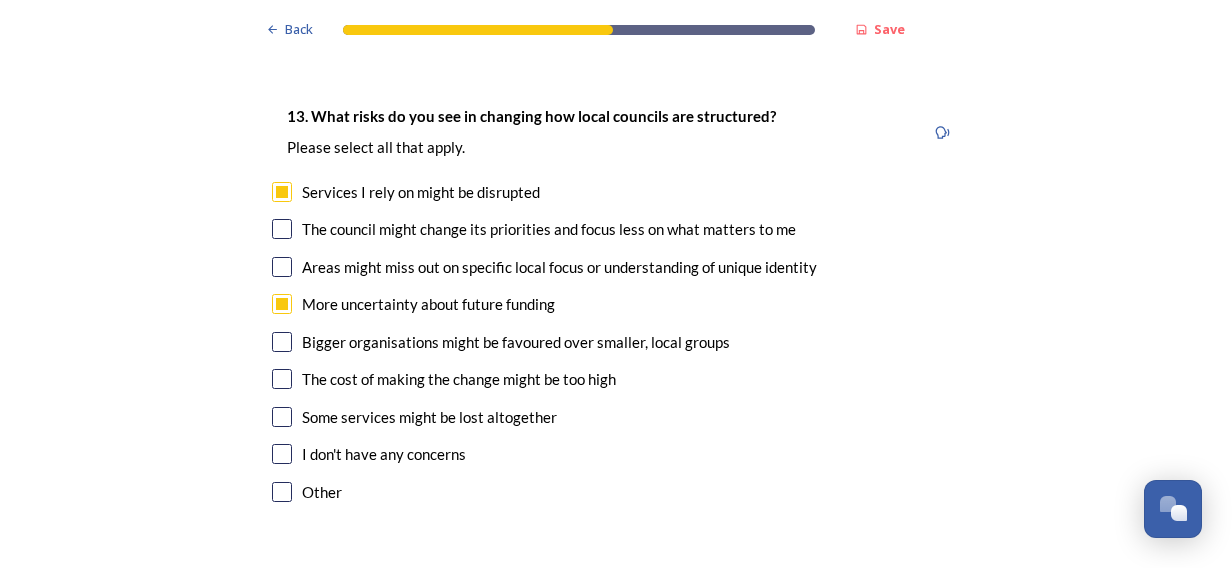 scroll, scrollTop: 4000, scrollLeft: 0, axis: vertical 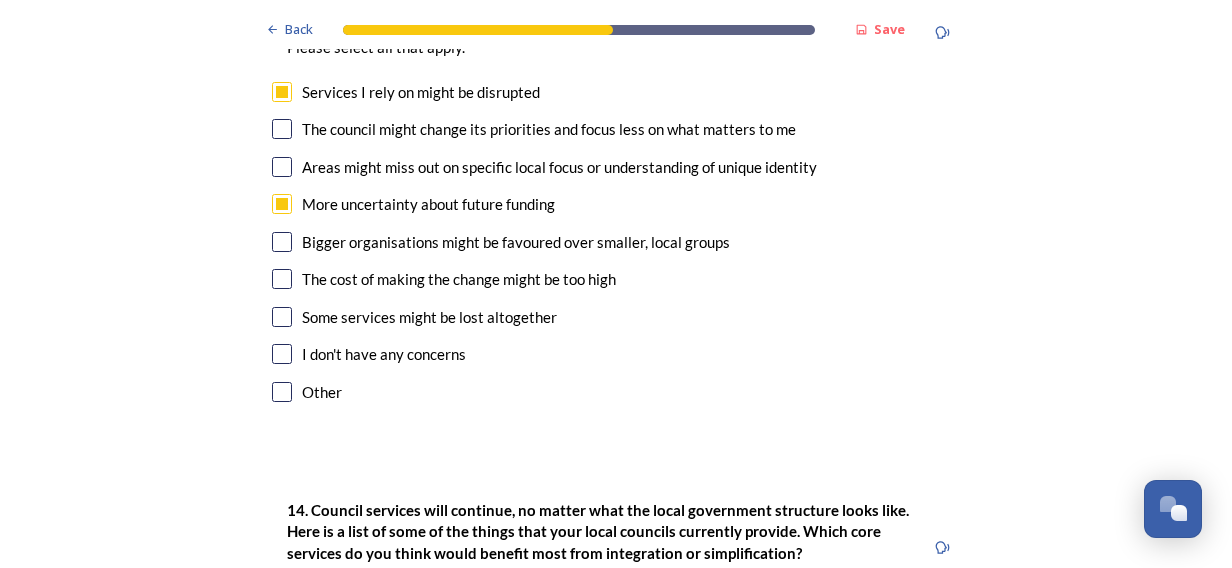 click at bounding box center (282, 279) 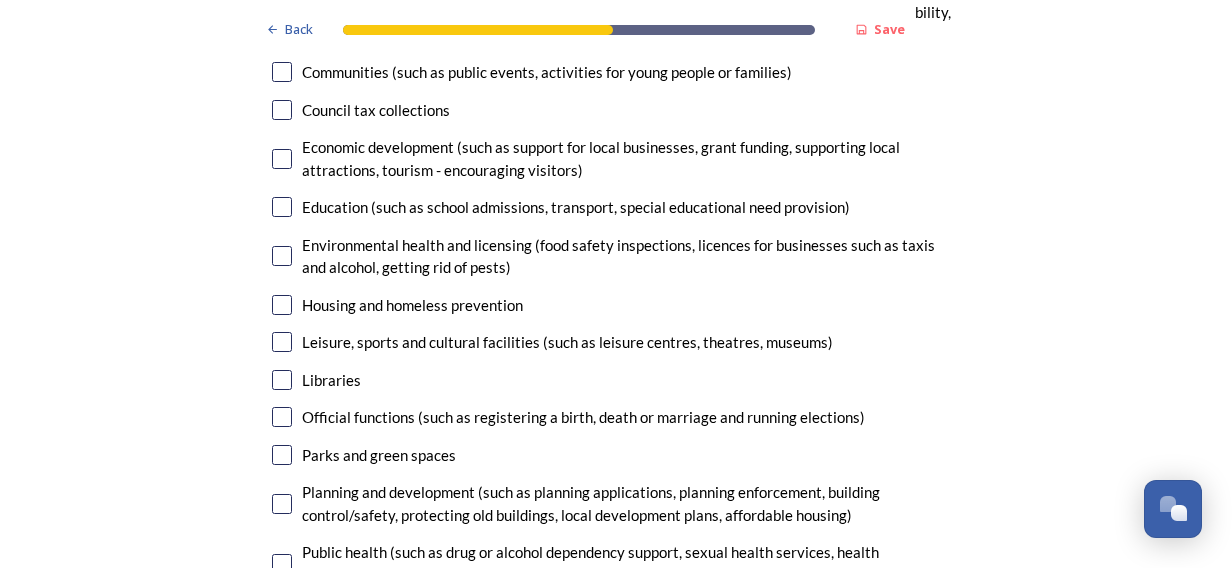 scroll, scrollTop: 4700, scrollLeft: 0, axis: vertical 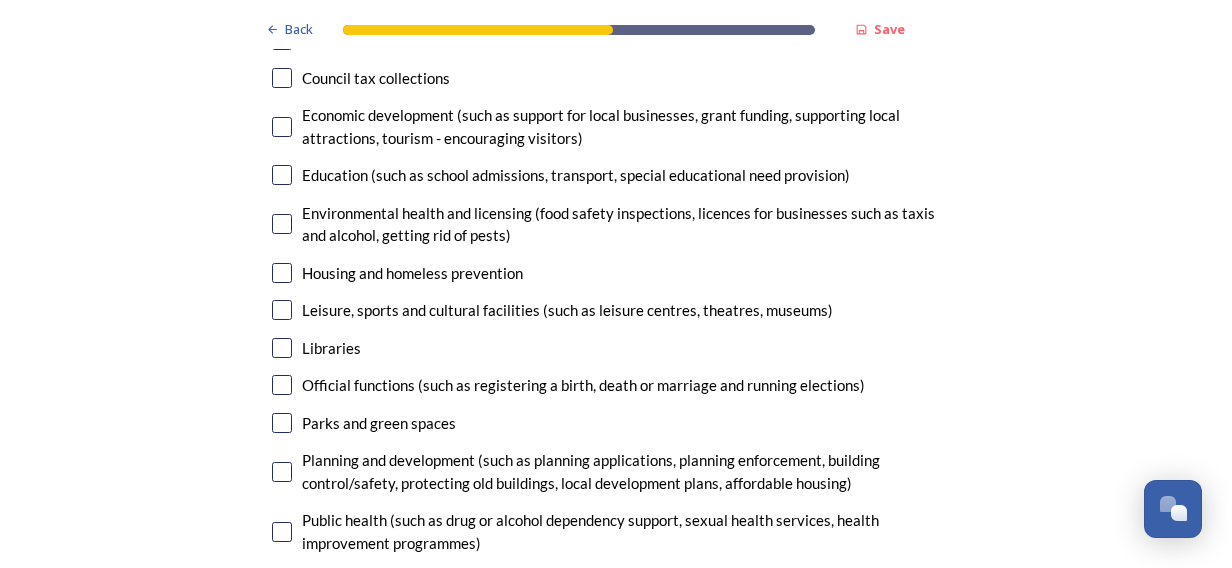 click at bounding box center [282, 127] 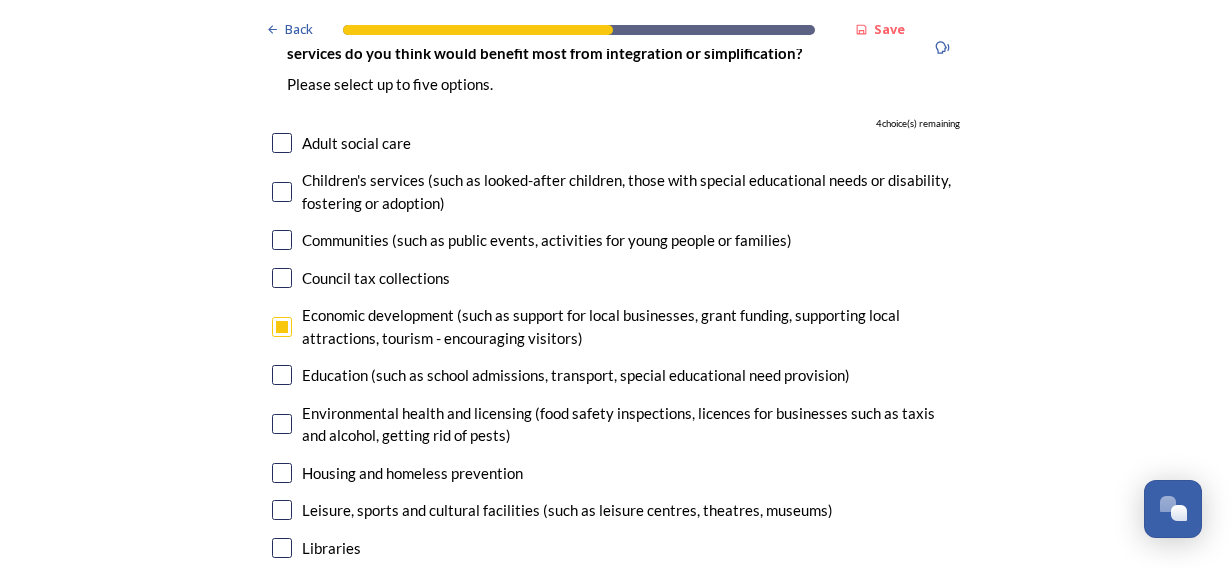 scroll, scrollTop: 4600, scrollLeft: 0, axis: vertical 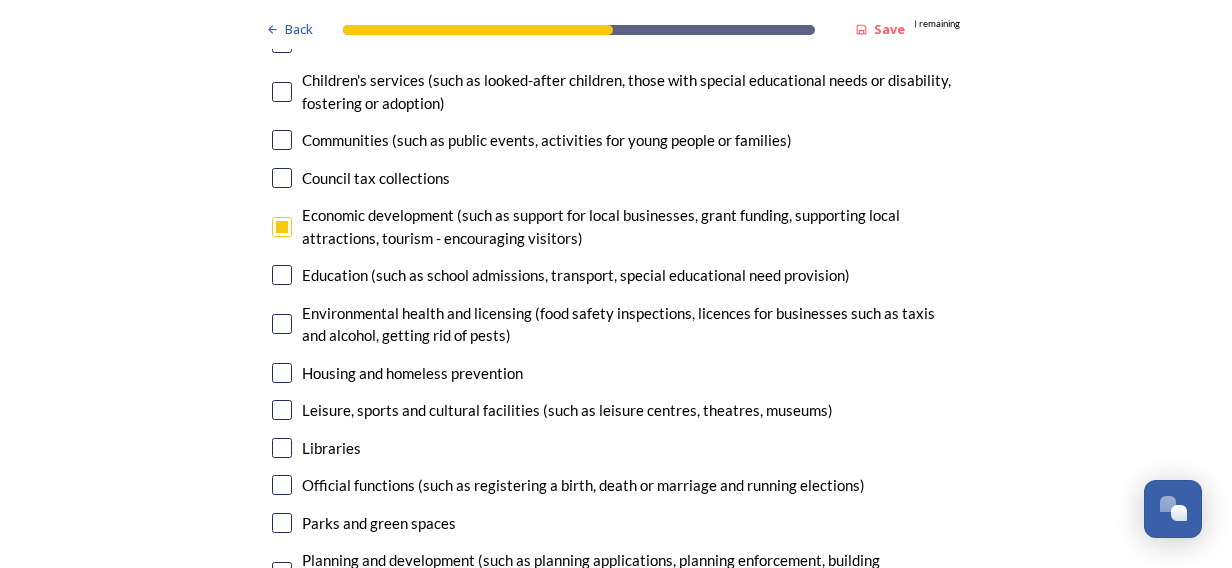 click at bounding box center [282, 373] 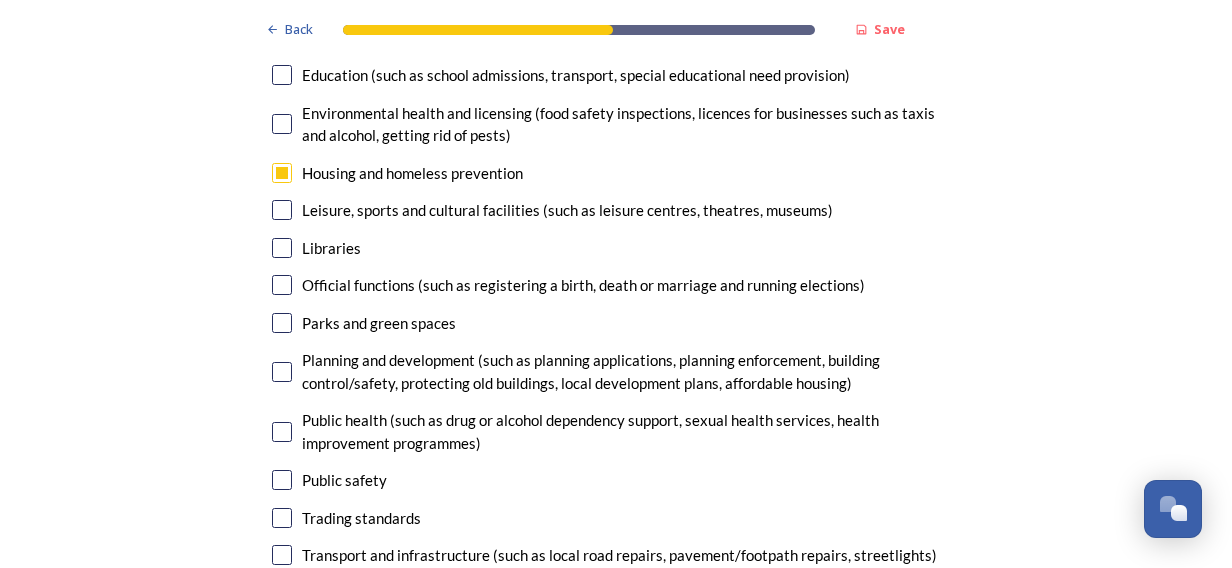 scroll, scrollTop: 4900, scrollLeft: 0, axis: vertical 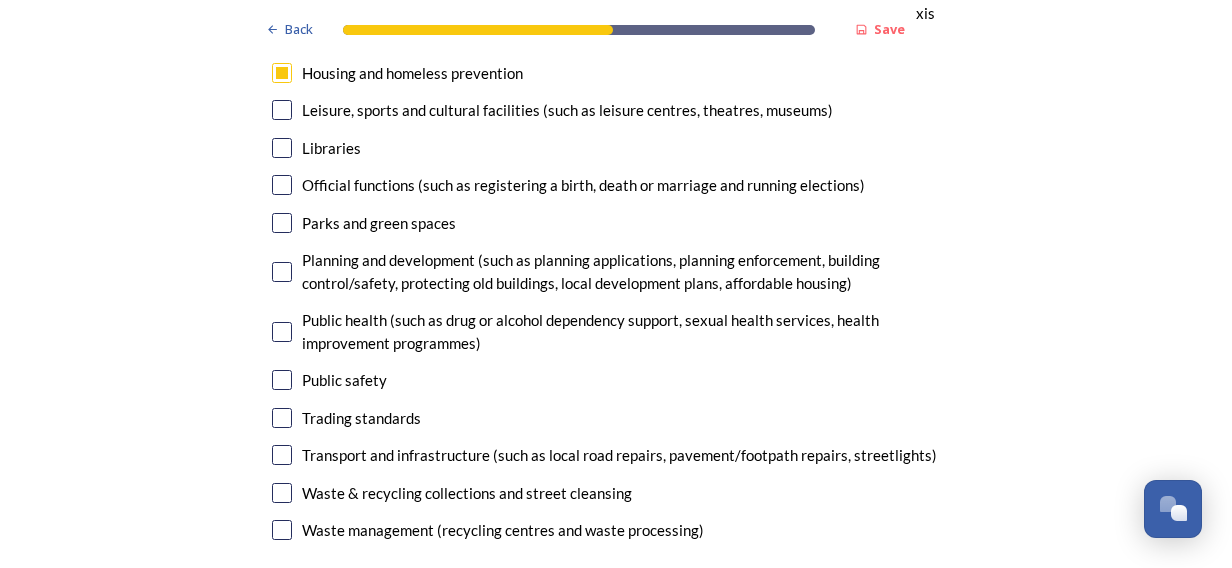 click at bounding box center [282, 223] 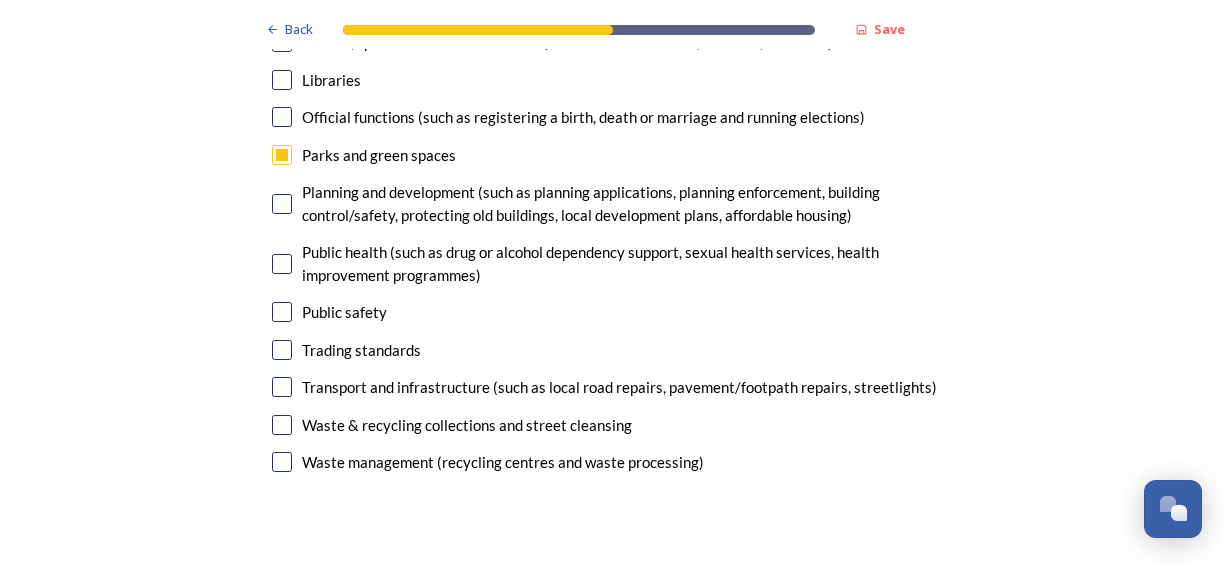 scroll, scrollTop: 5000, scrollLeft: 0, axis: vertical 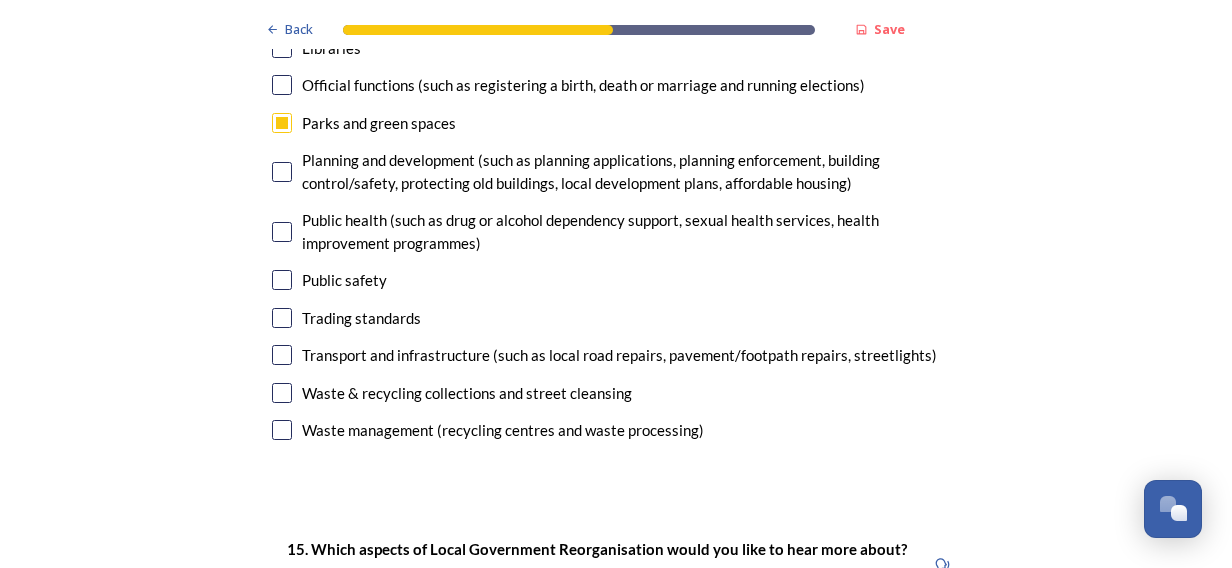 click at bounding box center (282, 172) 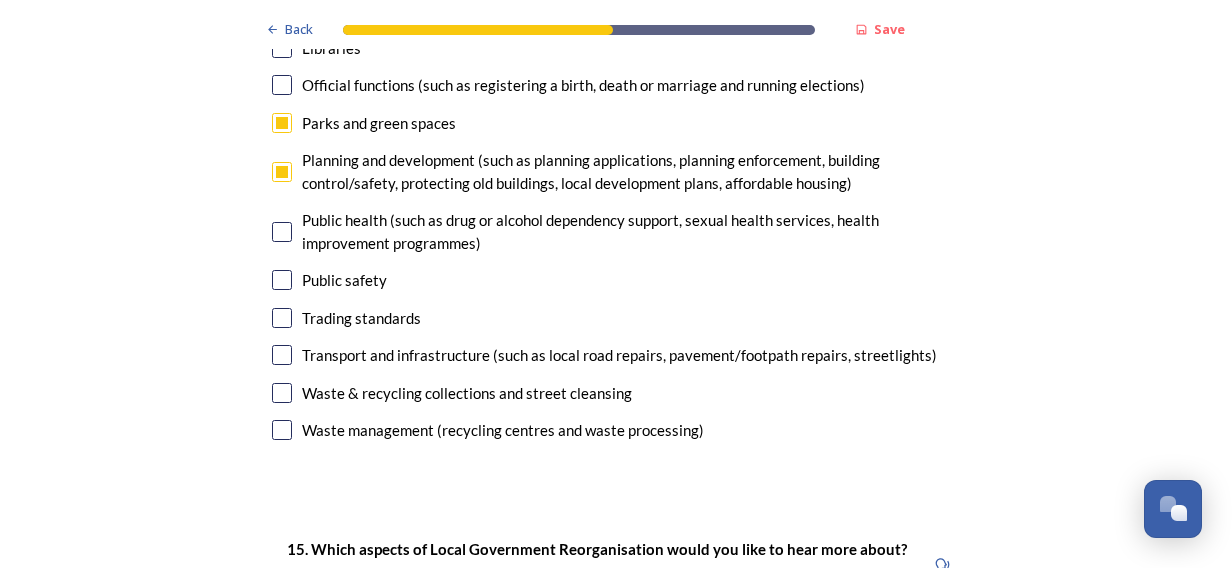click at bounding box center [282, 280] 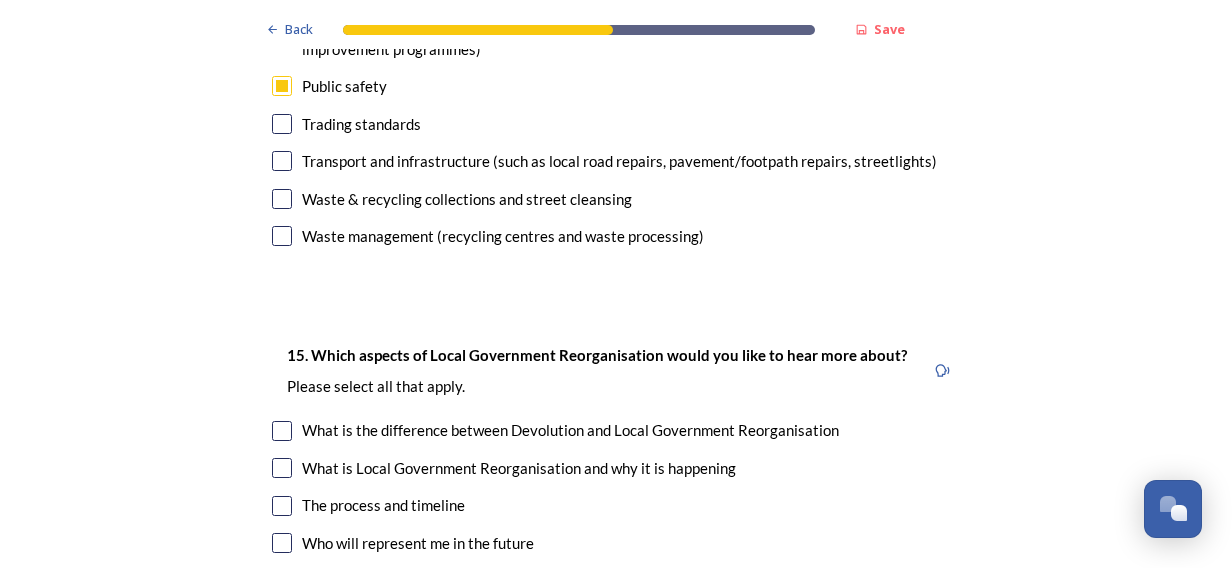 scroll, scrollTop: 5200, scrollLeft: 0, axis: vertical 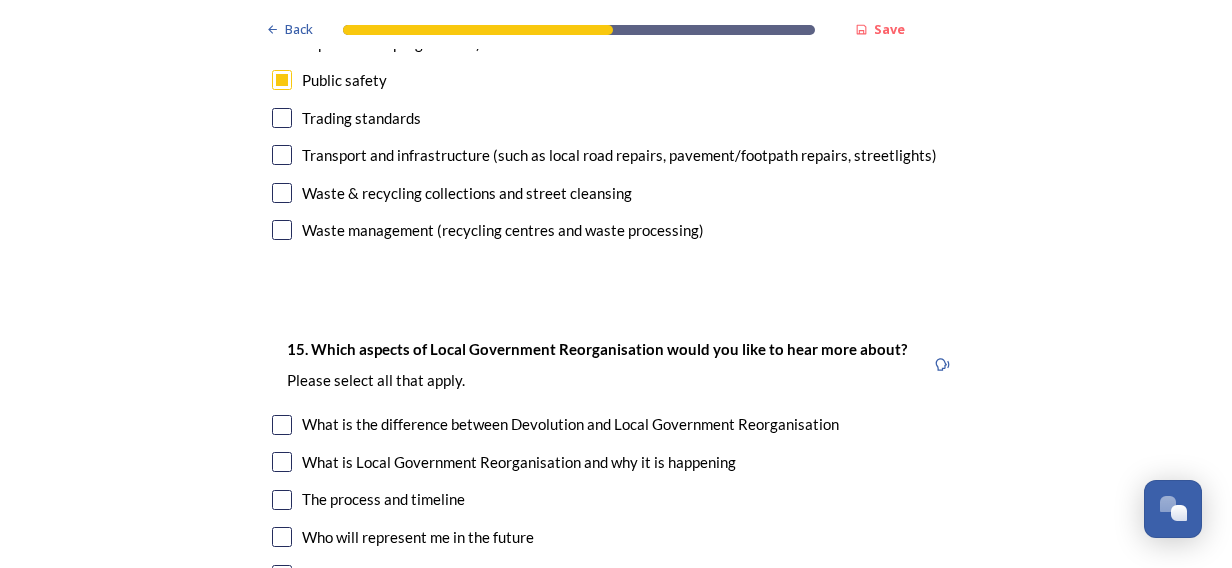 click at bounding box center [282, 193] 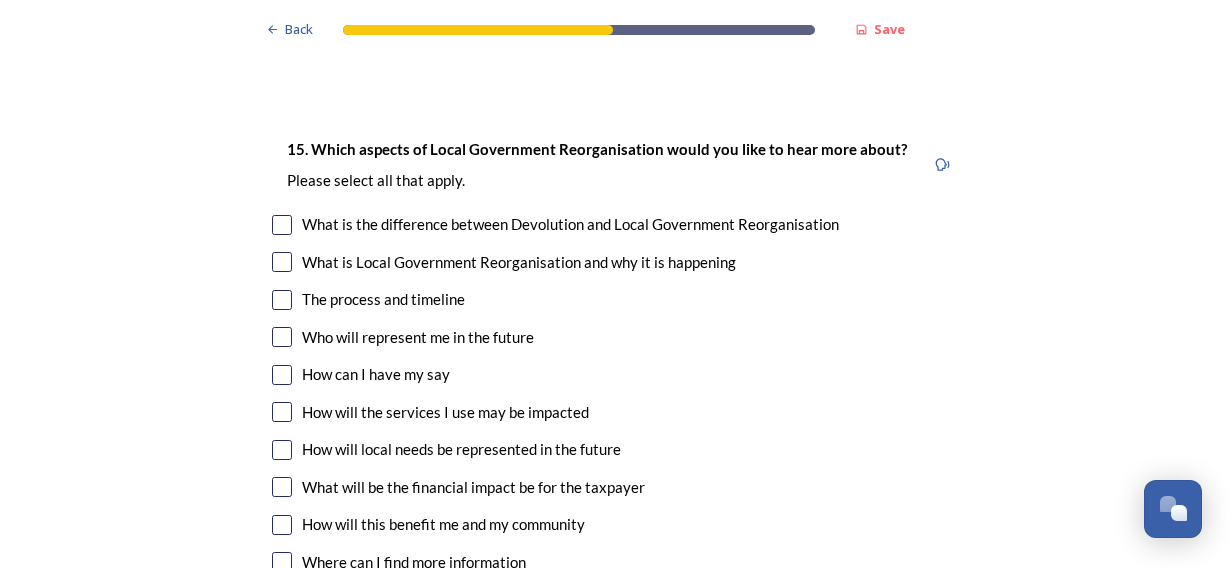 scroll, scrollTop: 5500, scrollLeft: 0, axis: vertical 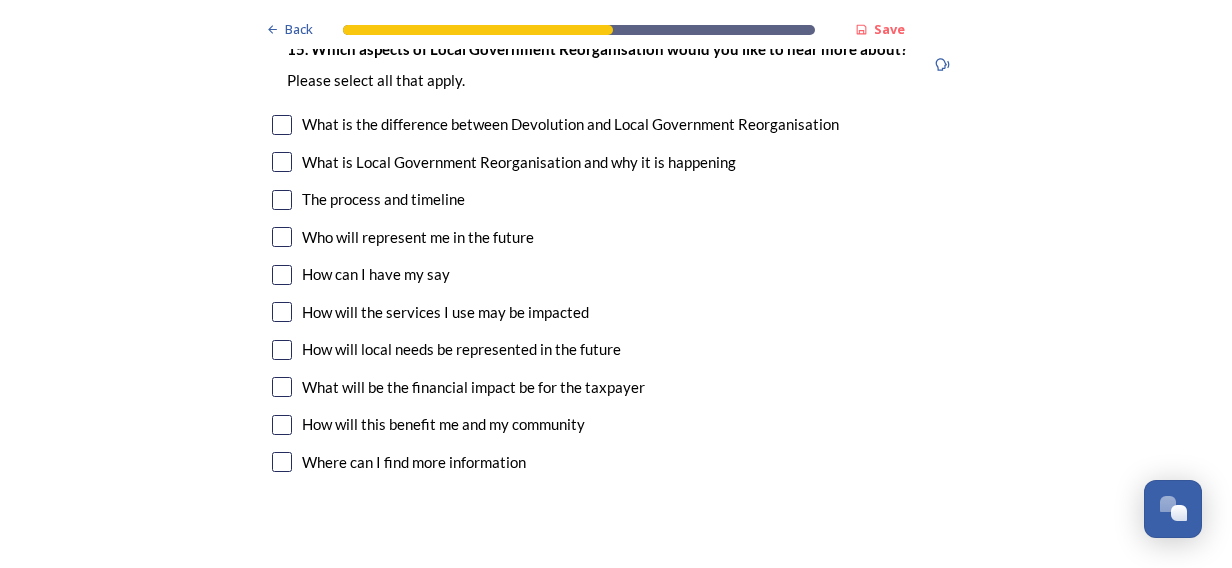 click at bounding box center [282, 387] 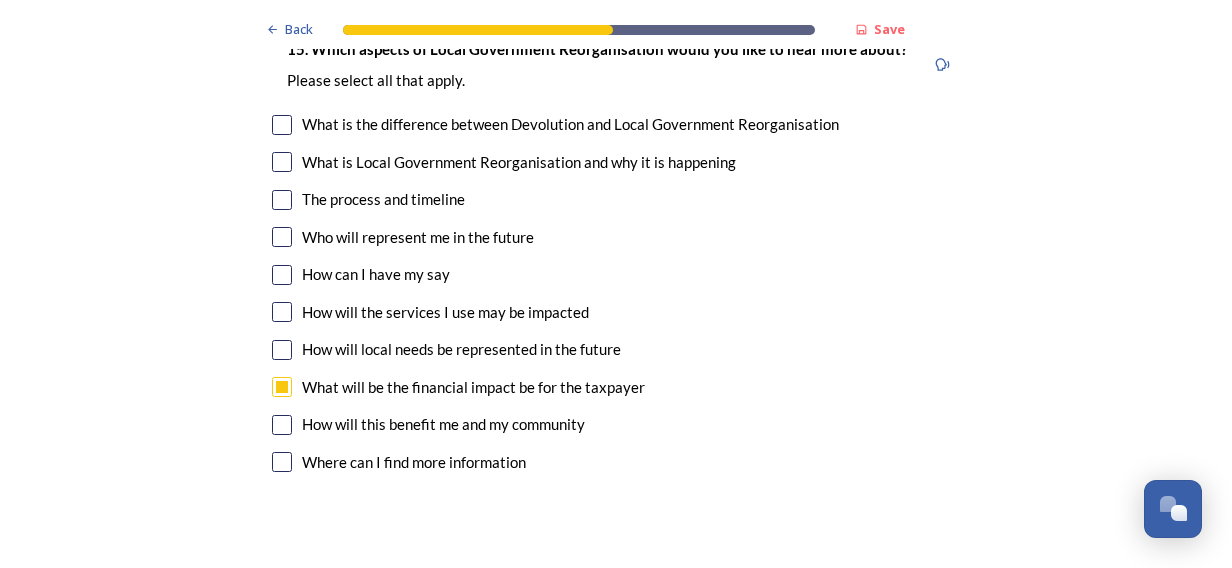 click at bounding box center [282, 200] 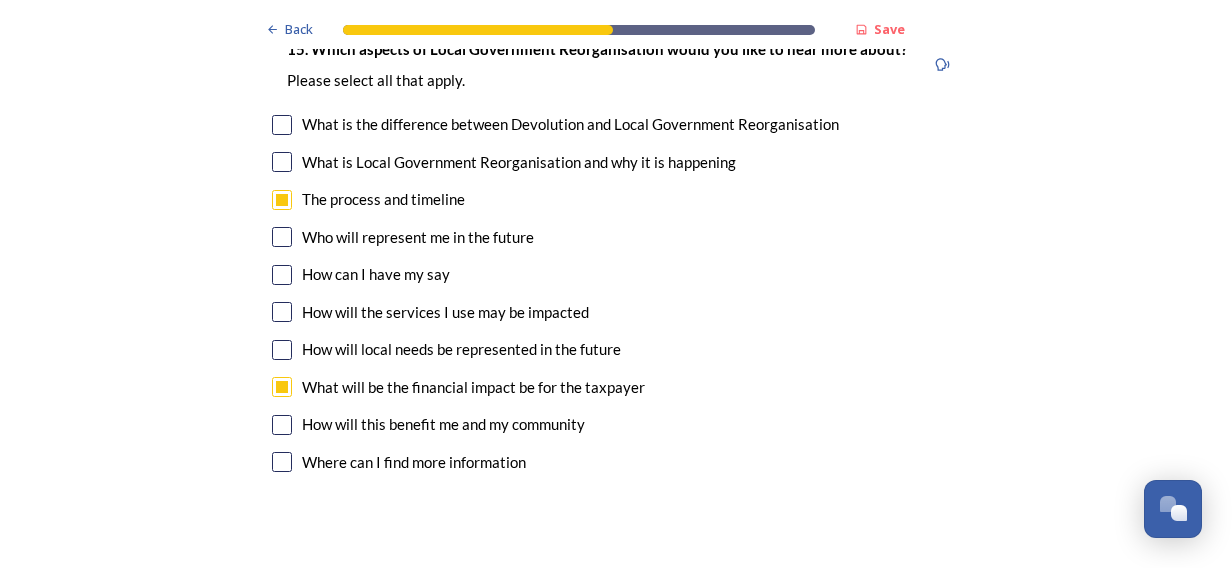 click at bounding box center [282, 237] 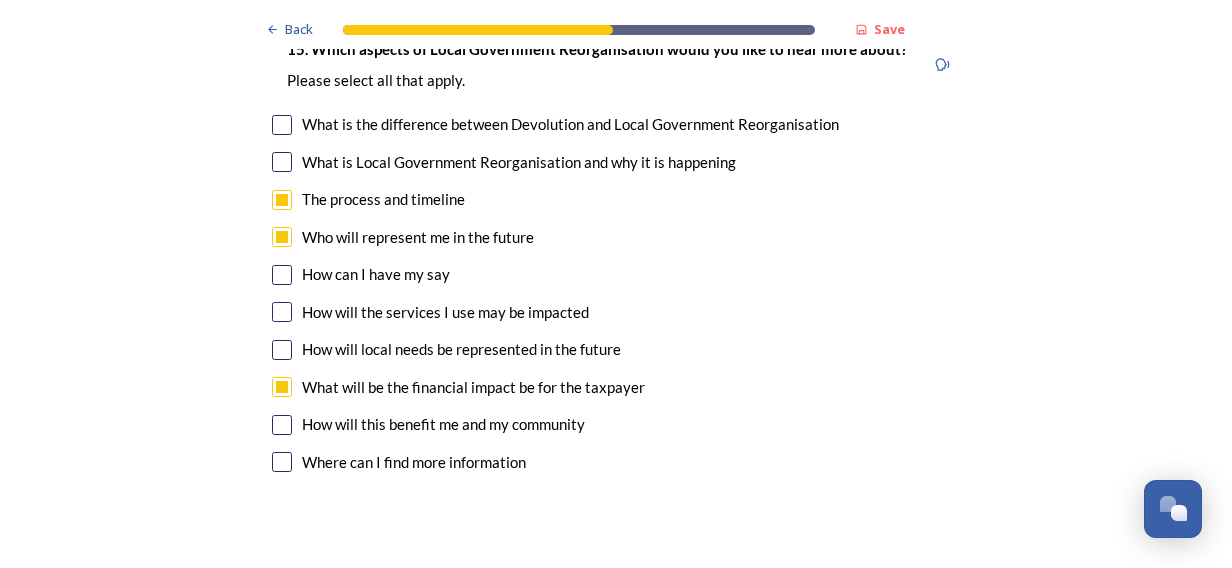 click at bounding box center [282, 275] 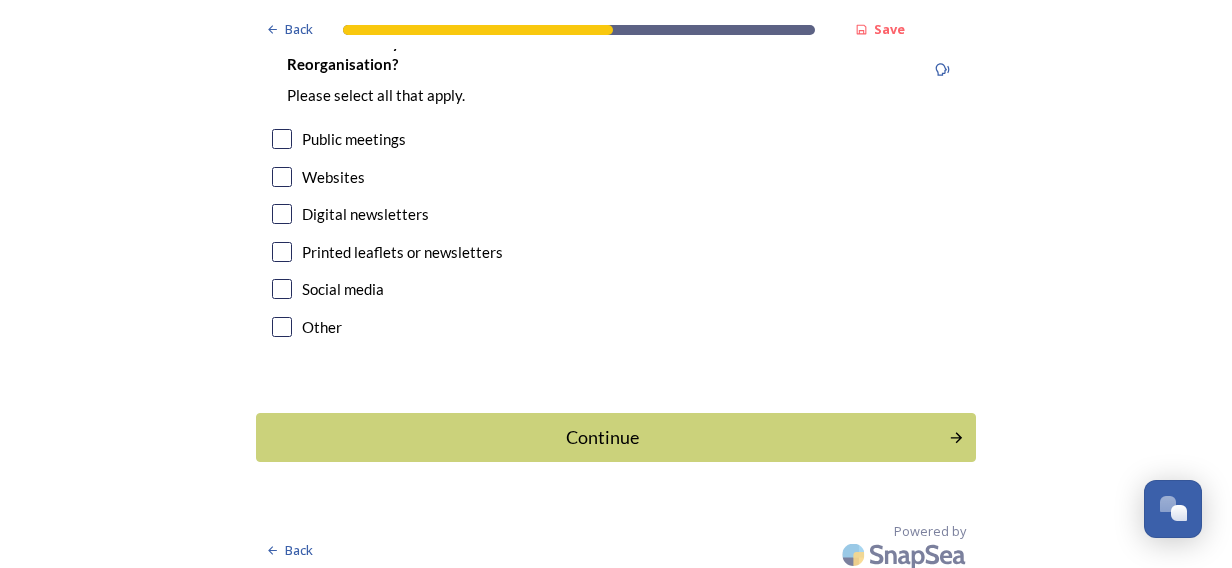scroll, scrollTop: 6047, scrollLeft: 0, axis: vertical 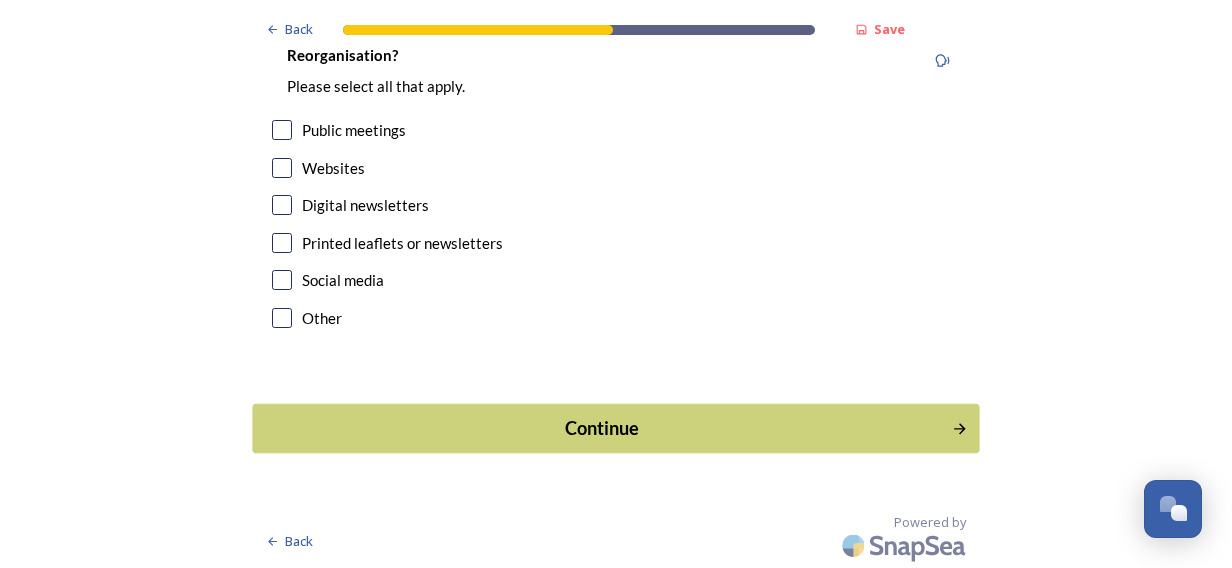 click on "Continue" at bounding box center [602, 428] 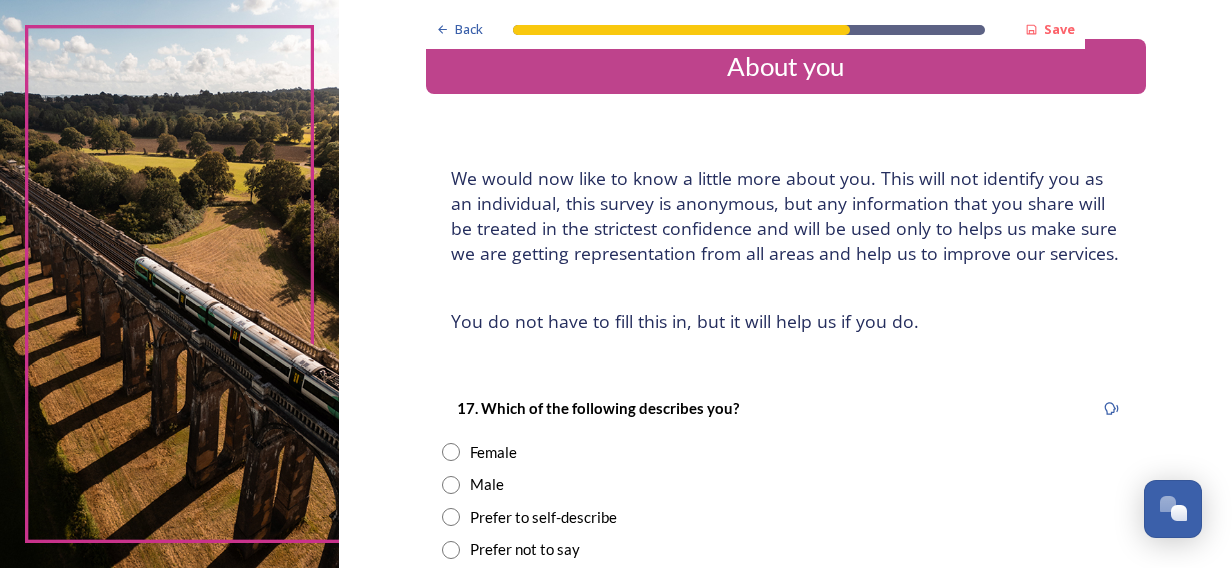 scroll, scrollTop: 0, scrollLeft: 0, axis: both 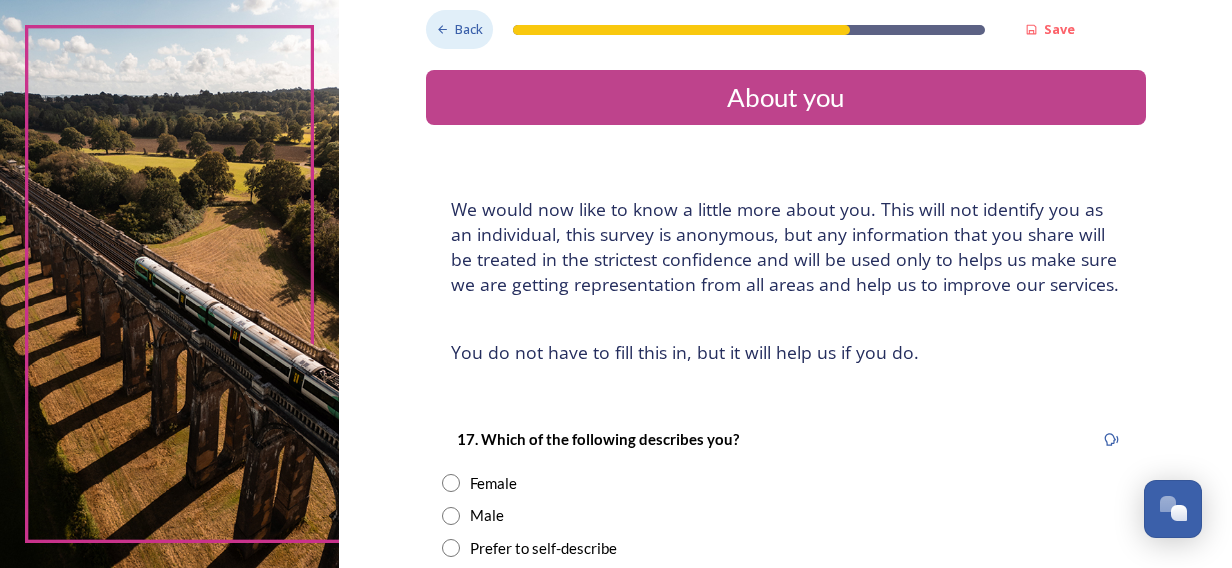 click on "Back" at bounding box center [469, 29] 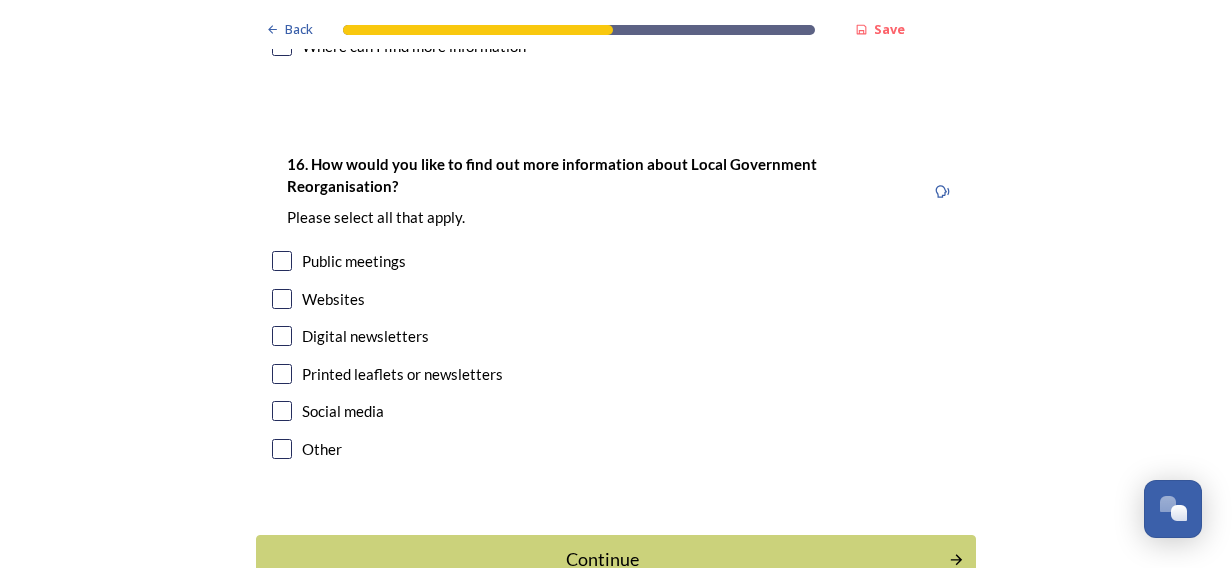 scroll, scrollTop: 5947, scrollLeft: 0, axis: vertical 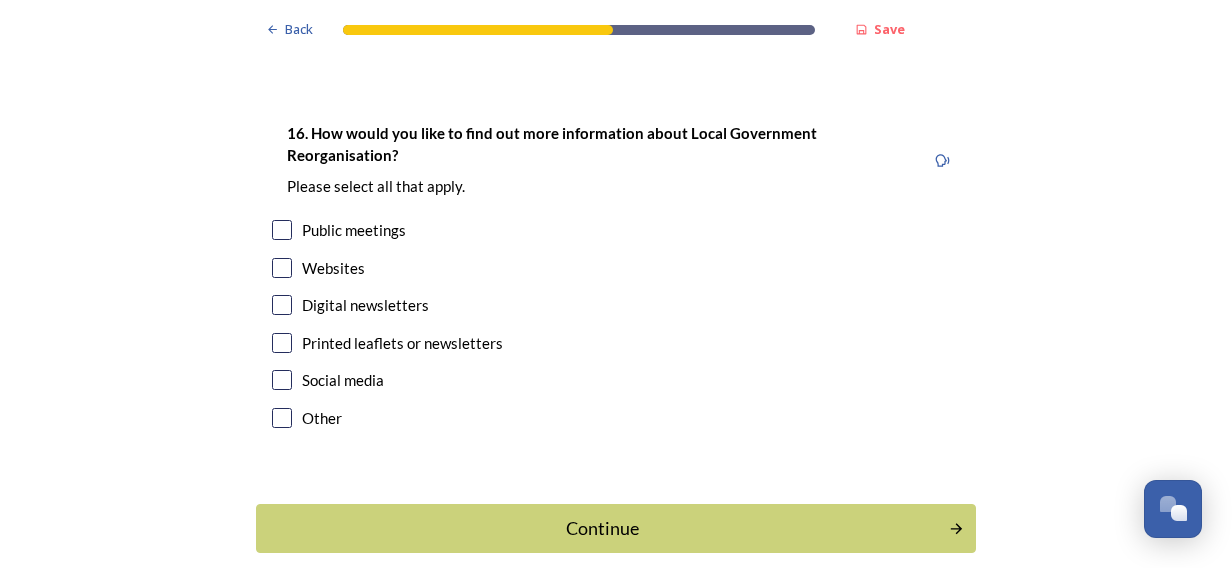 click at bounding box center [282, 268] 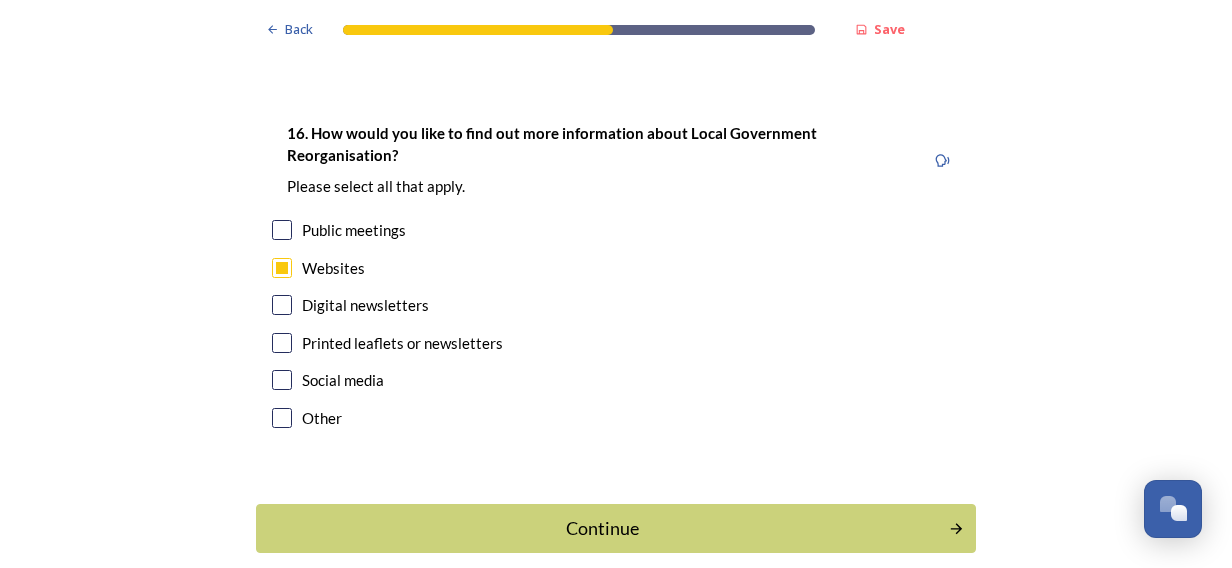 click at bounding box center (282, 305) 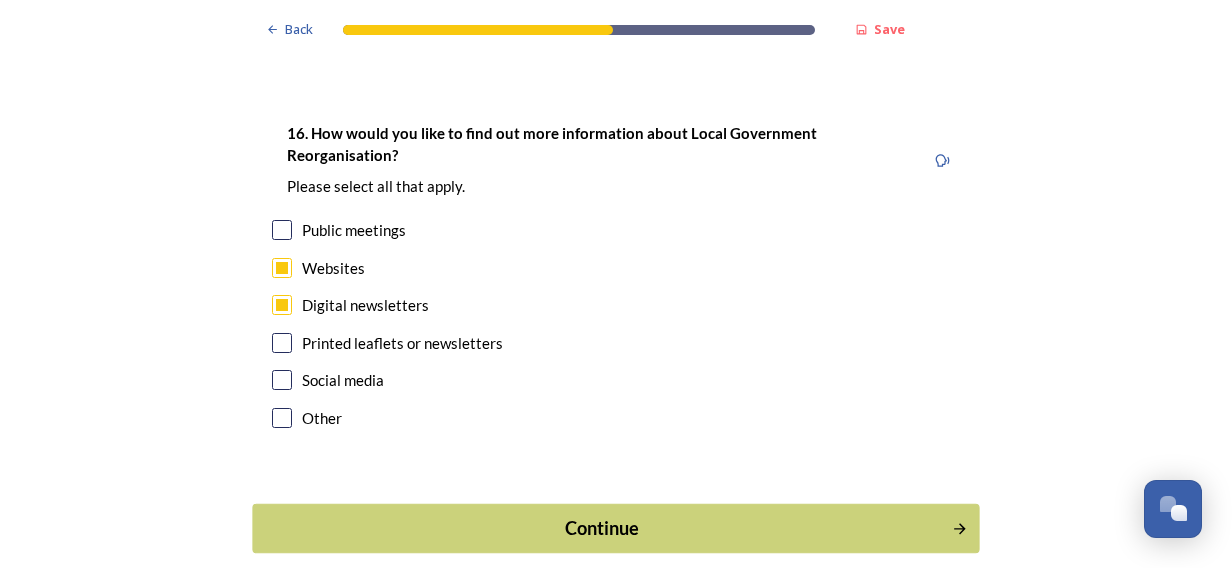 click on "Continue" at bounding box center [602, 528] 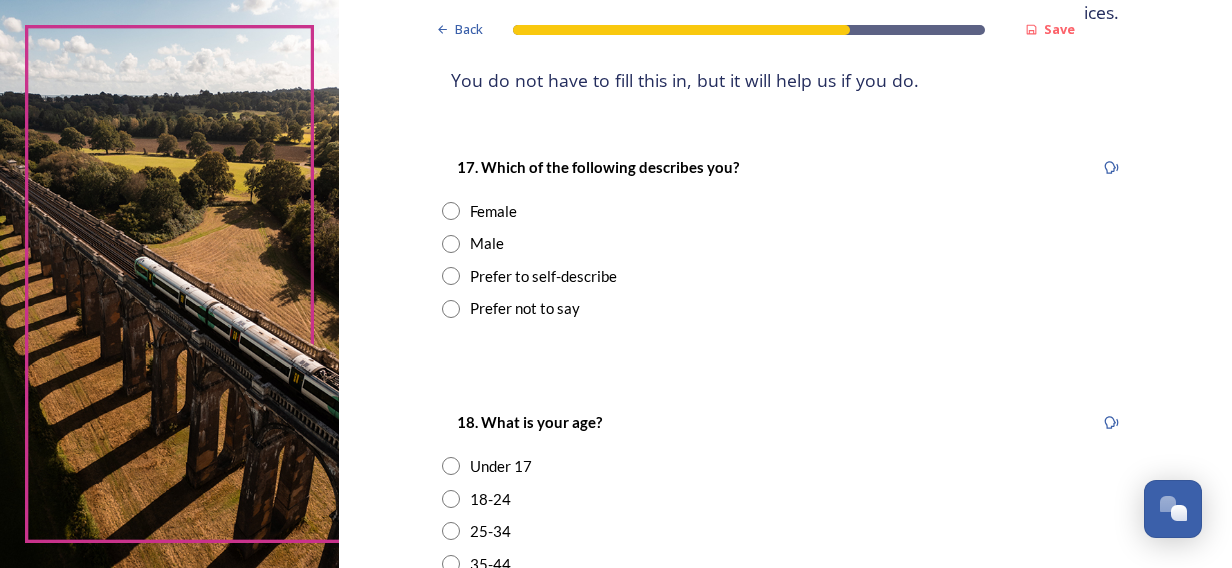 scroll, scrollTop: 300, scrollLeft: 0, axis: vertical 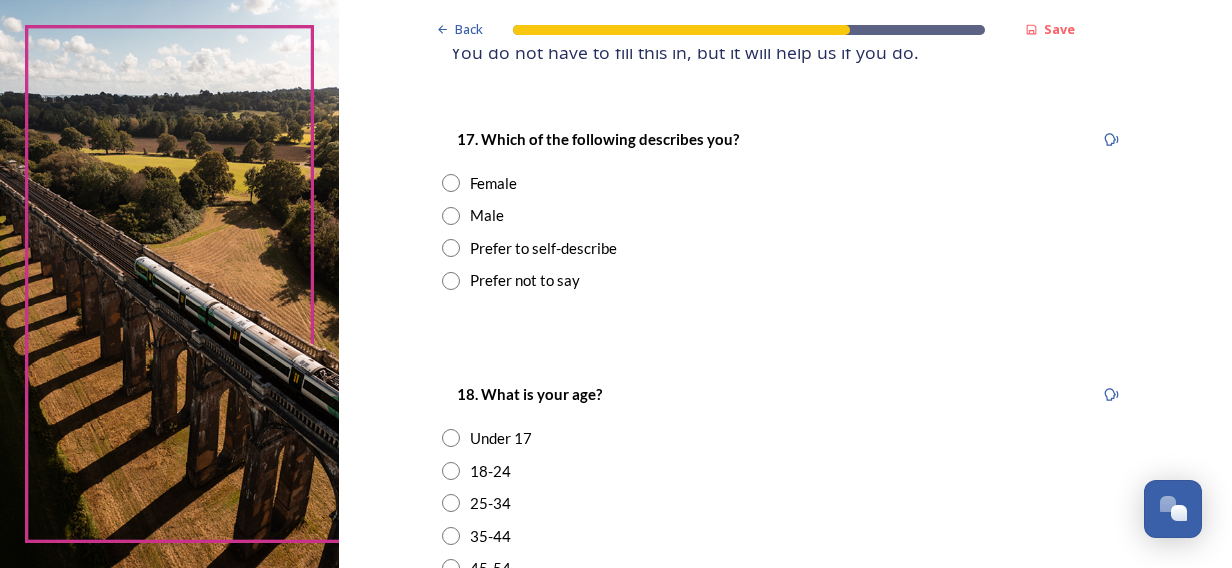 click at bounding box center [451, 183] 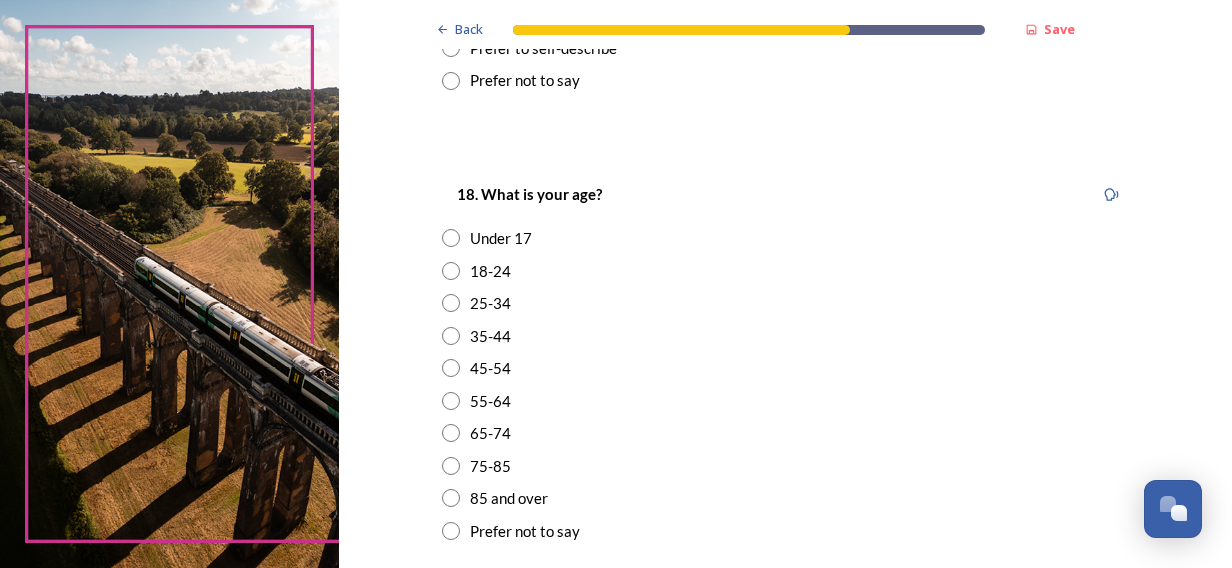 scroll, scrollTop: 600, scrollLeft: 0, axis: vertical 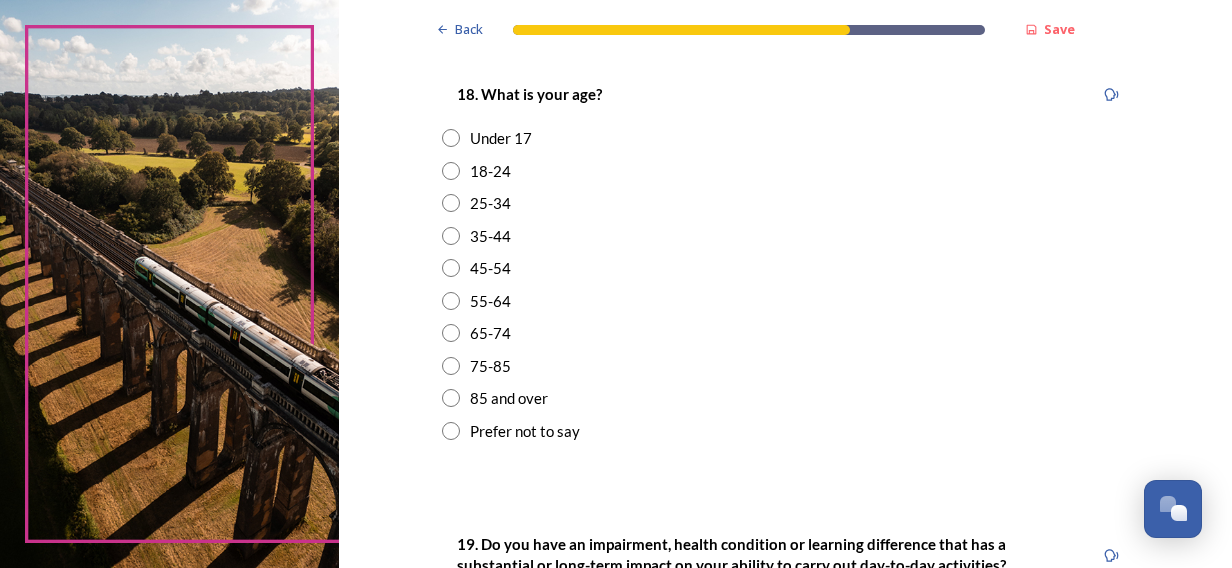 click at bounding box center [451, 301] 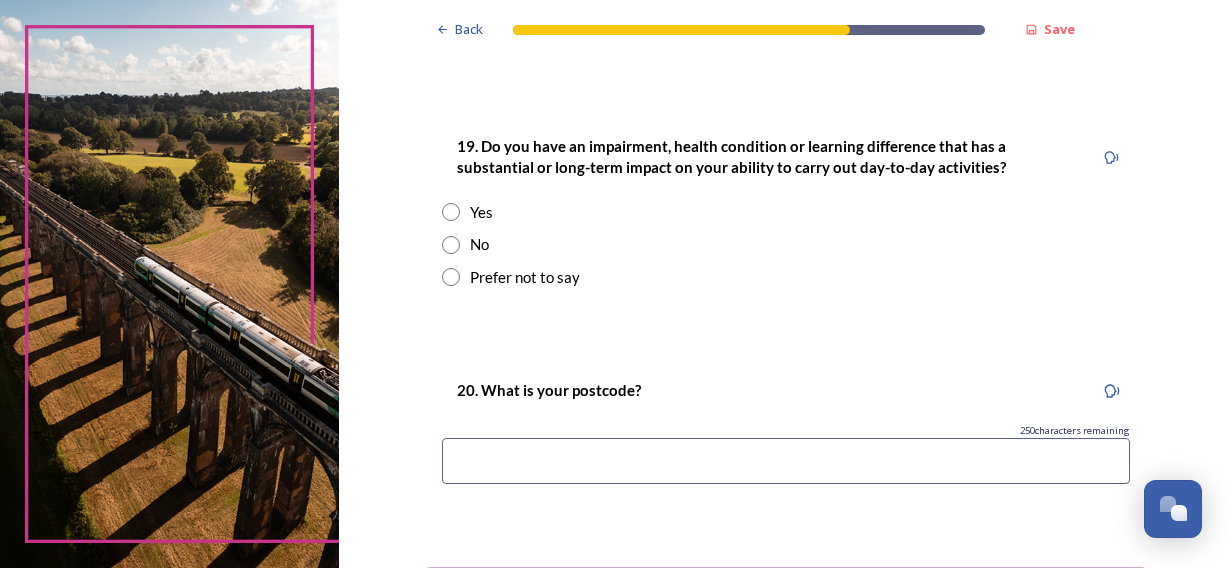 scroll, scrollTop: 1000, scrollLeft: 0, axis: vertical 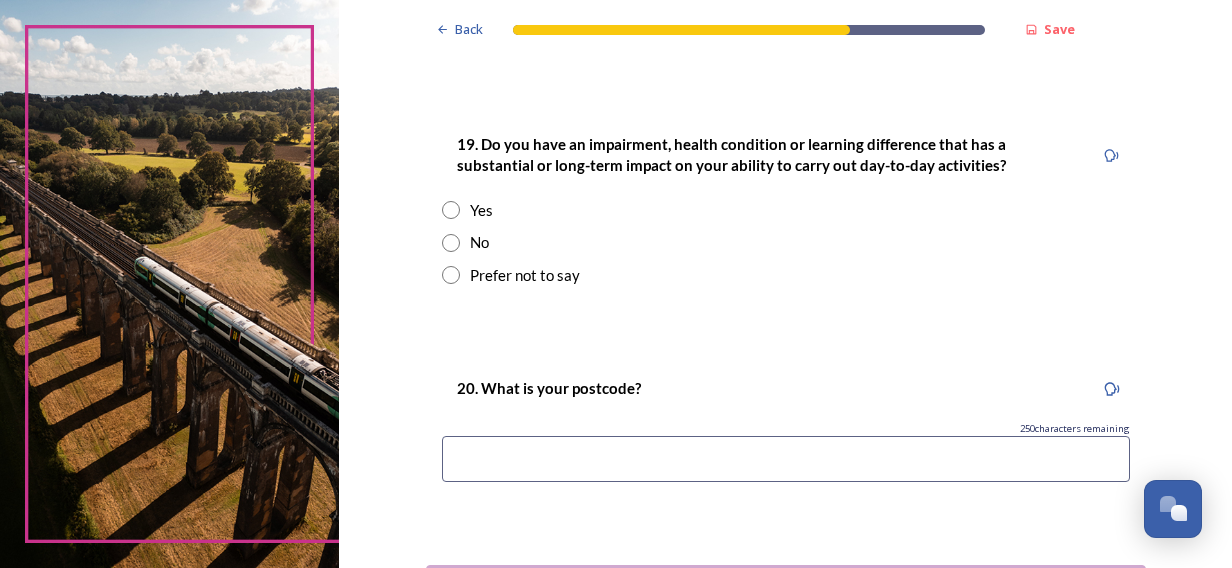 click at bounding box center [451, 243] 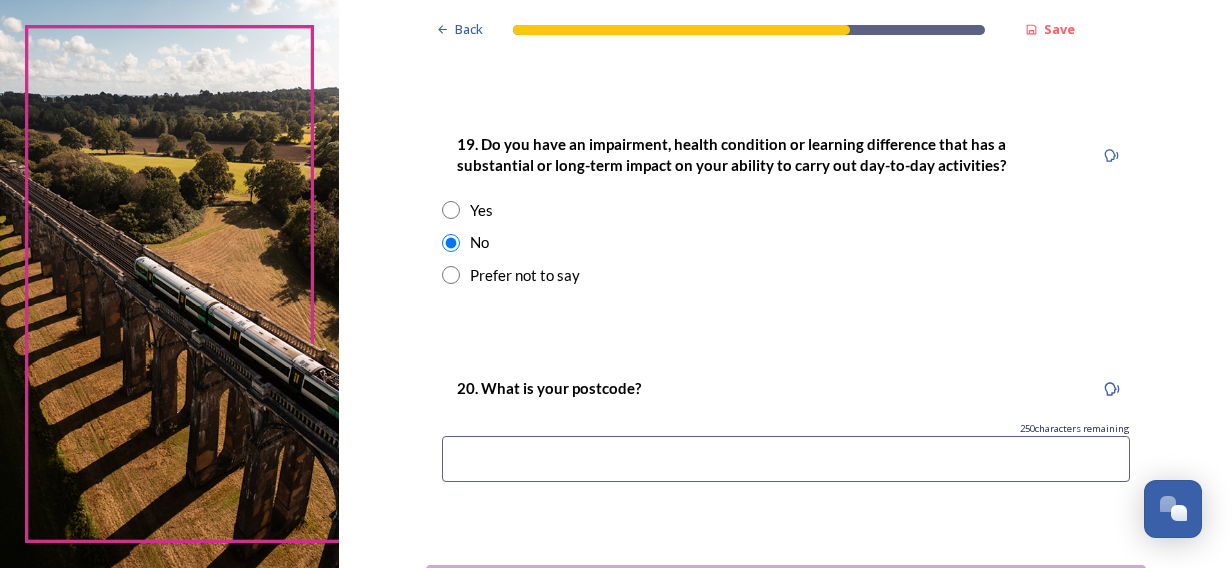 click at bounding box center (786, 459) 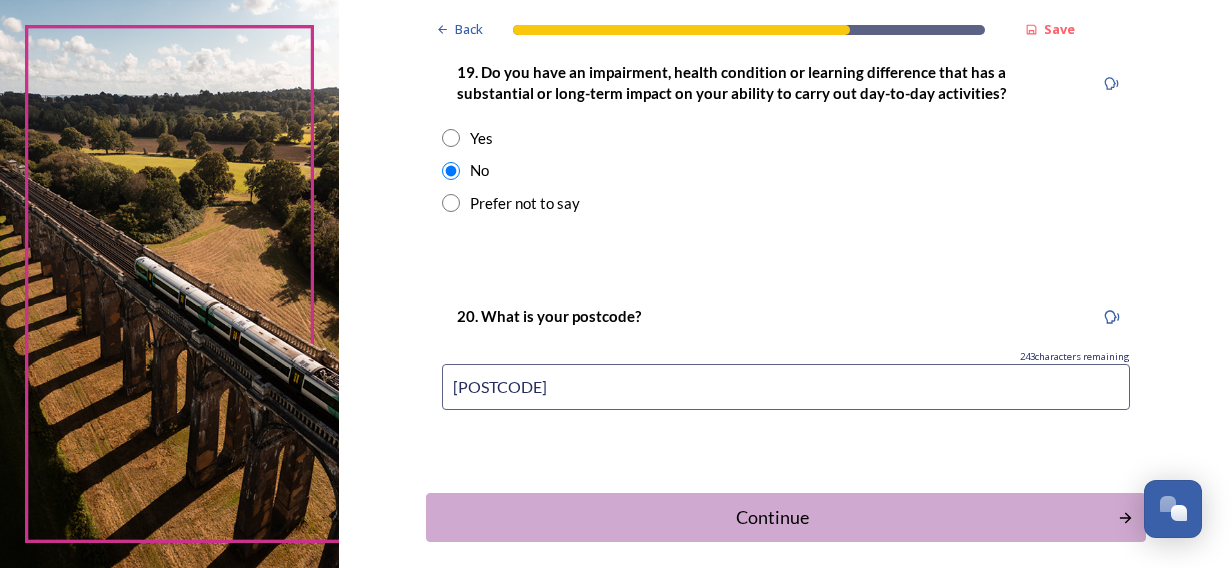 scroll, scrollTop: 1160, scrollLeft: 0, axis: vertical 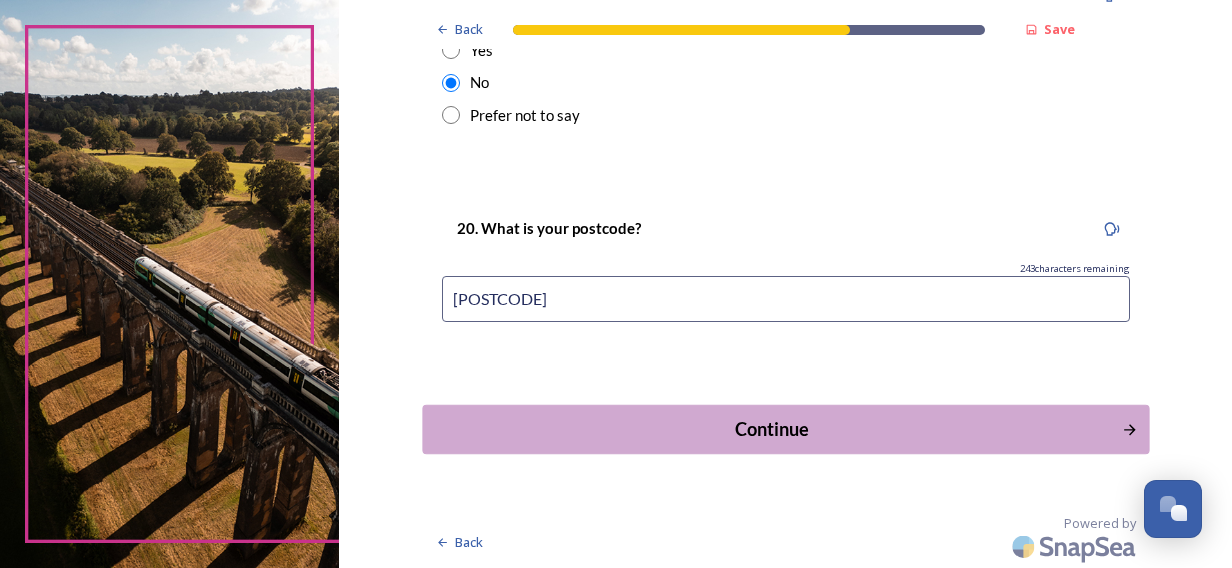 type on "[POSTCODE]" 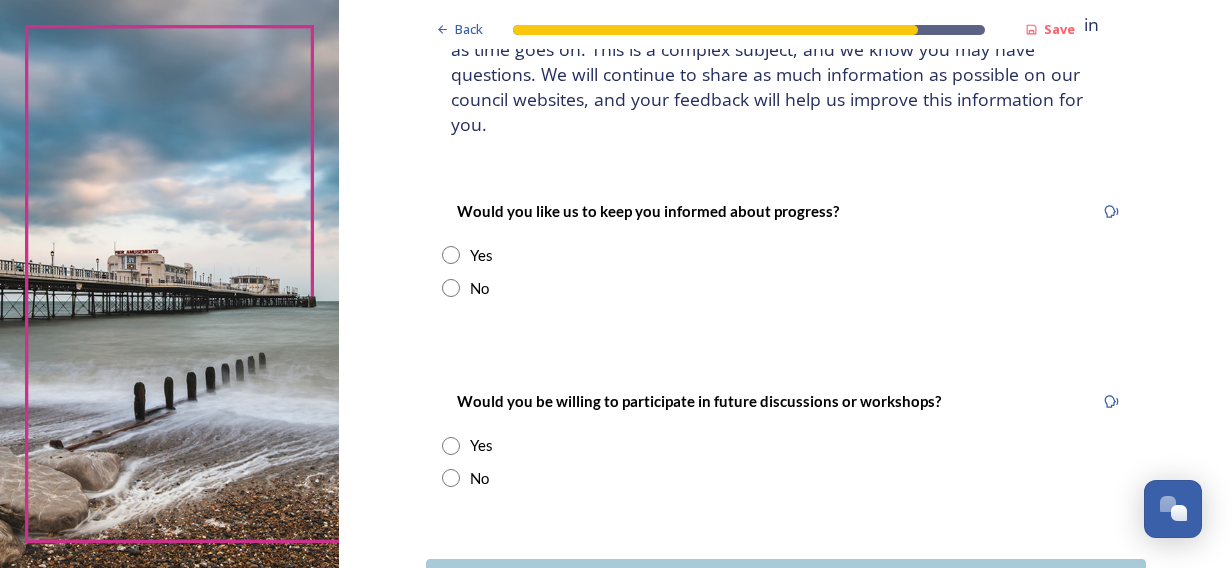 scroll, scrollTop: 200, scrollLeft: 0, axis: vertical 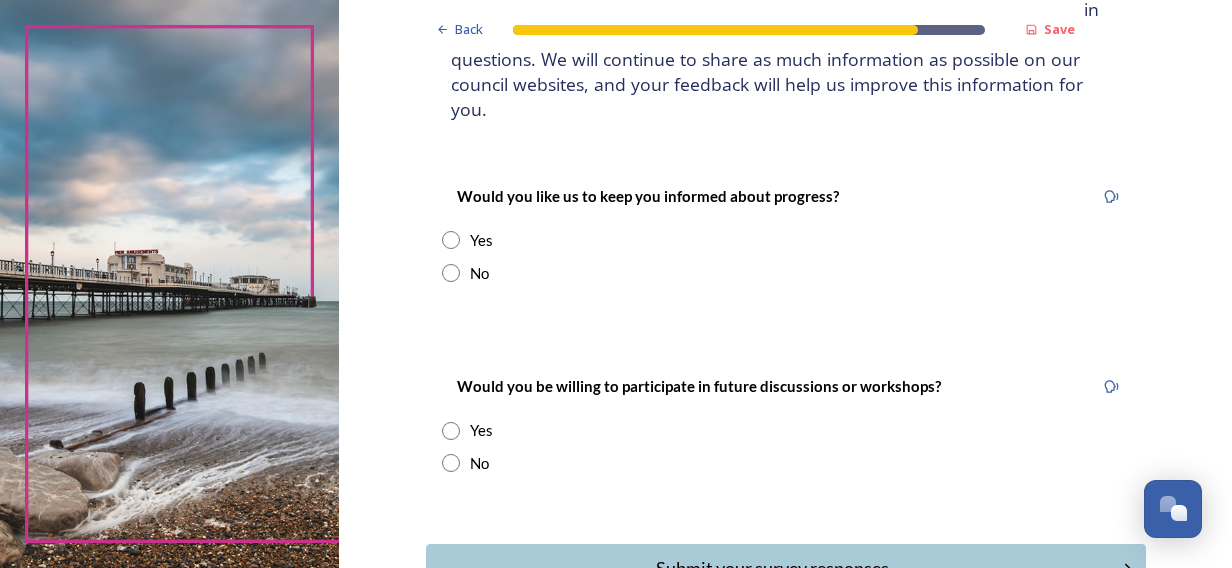click at bounding box center [451, 240] 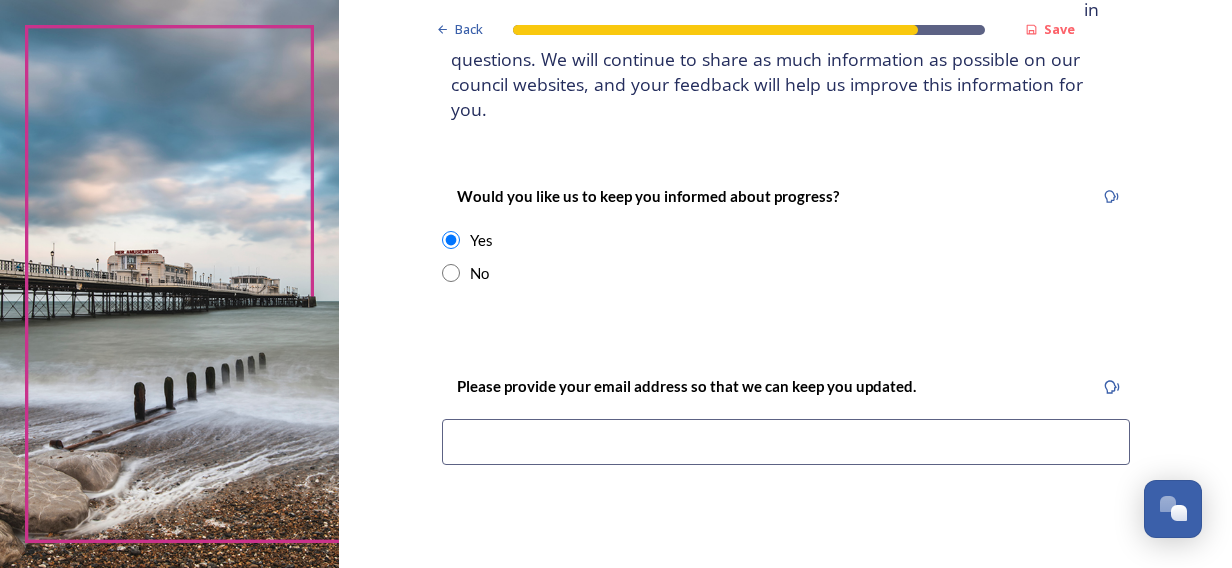 click at bounding box center [786, 442] 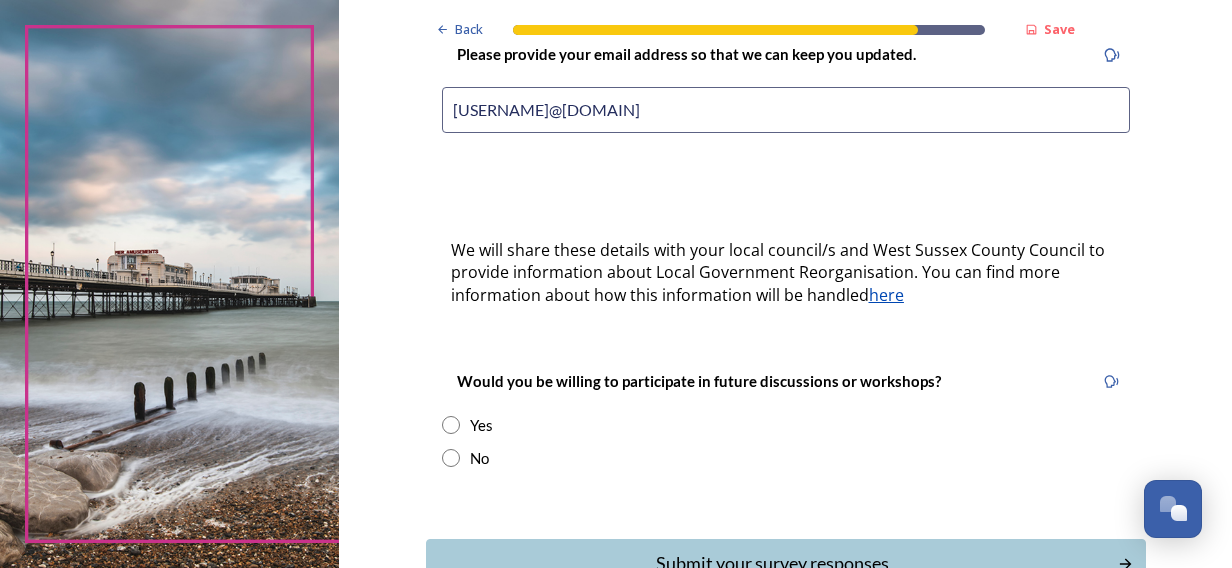 scroll, scrollTop: 600, scrollLeft: 0, axis: vertical 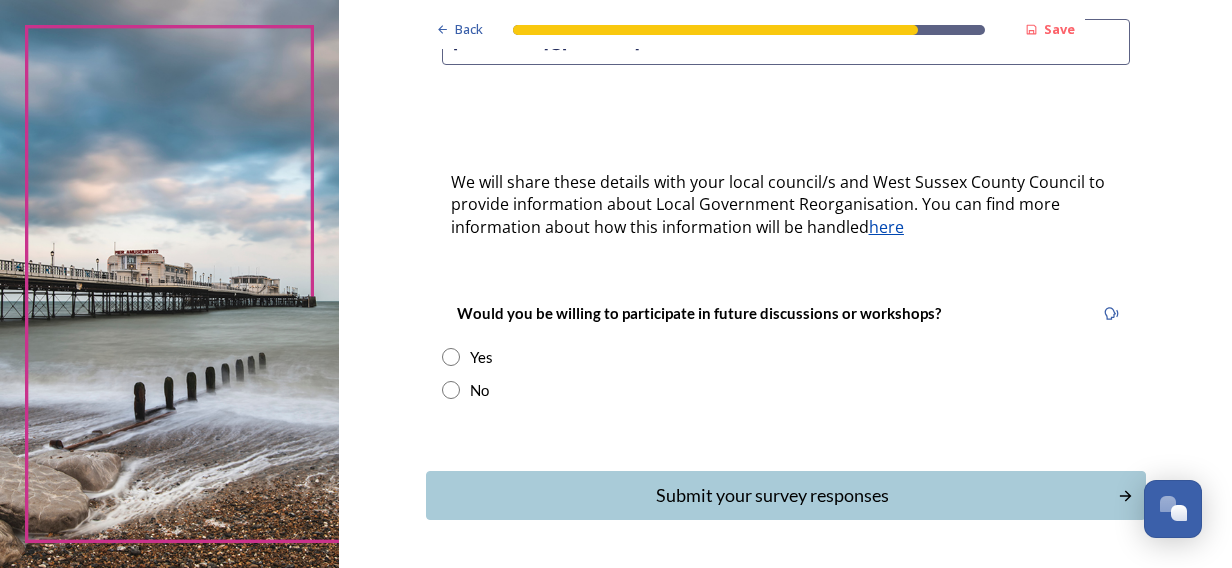 type on "[USERNAME]@[DOMAIN]" 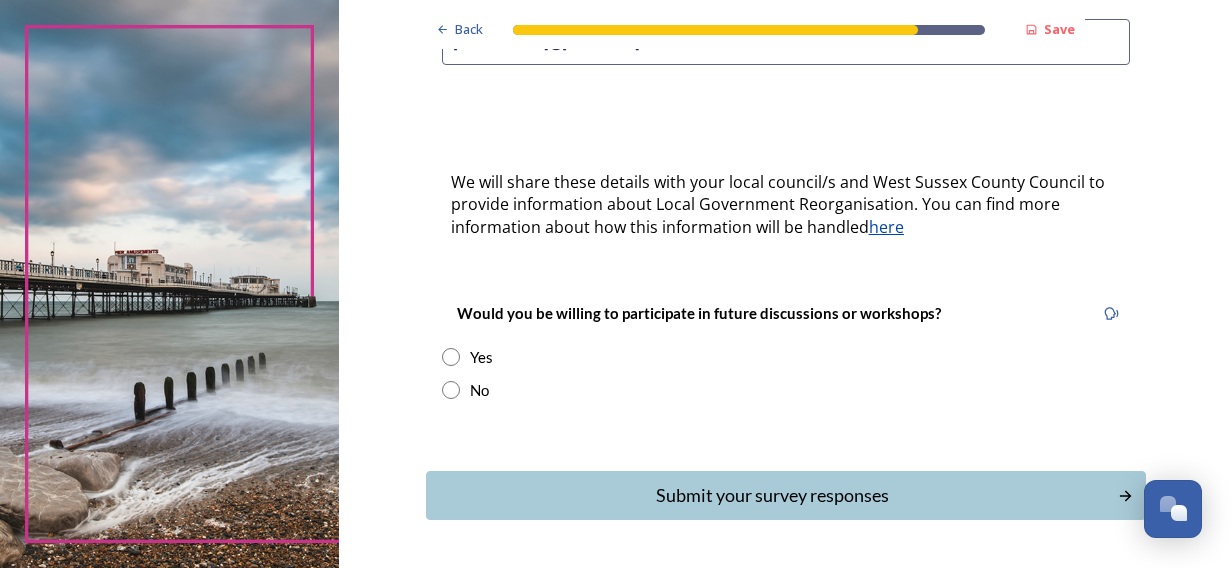 radio on "true" 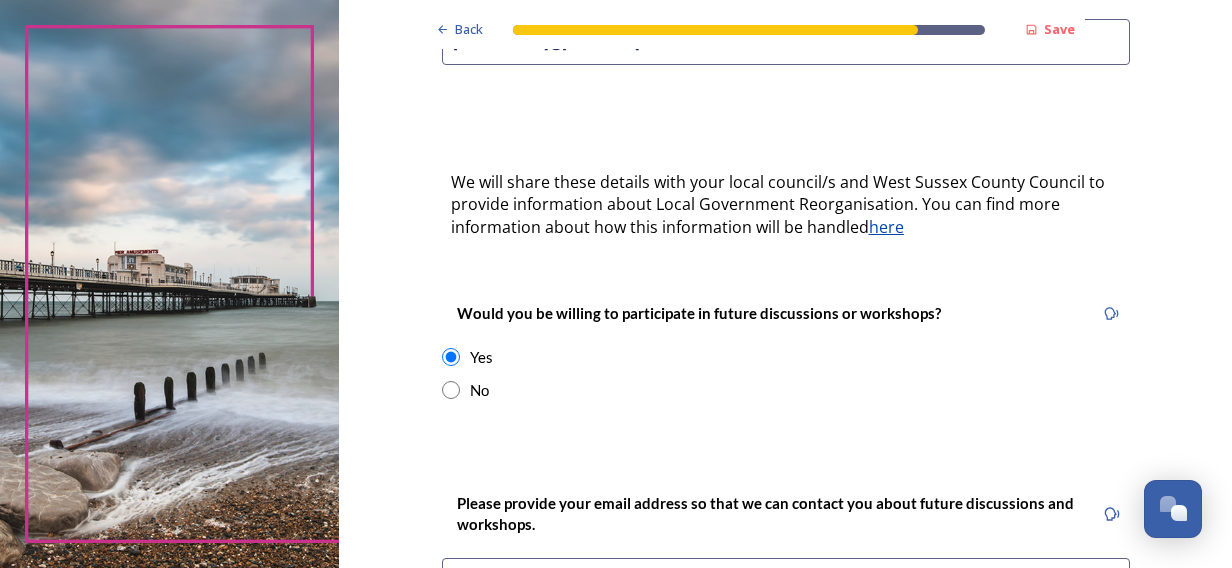 scroll, scrollTop: 800, scrollLeft: 0, axis: vertical 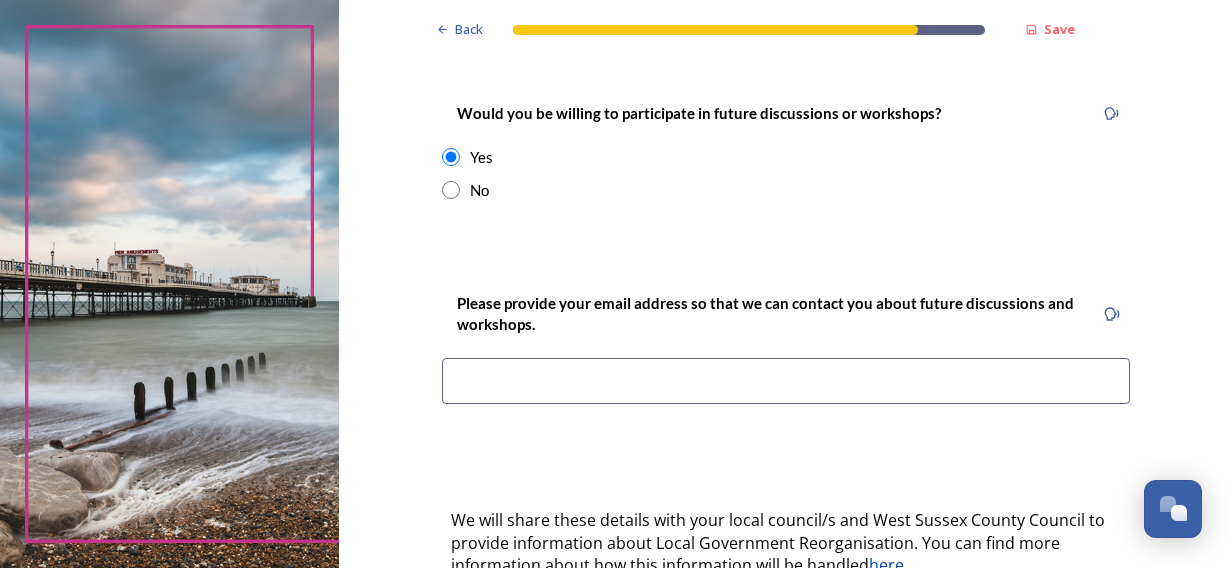click at bounding box center (786, 381) 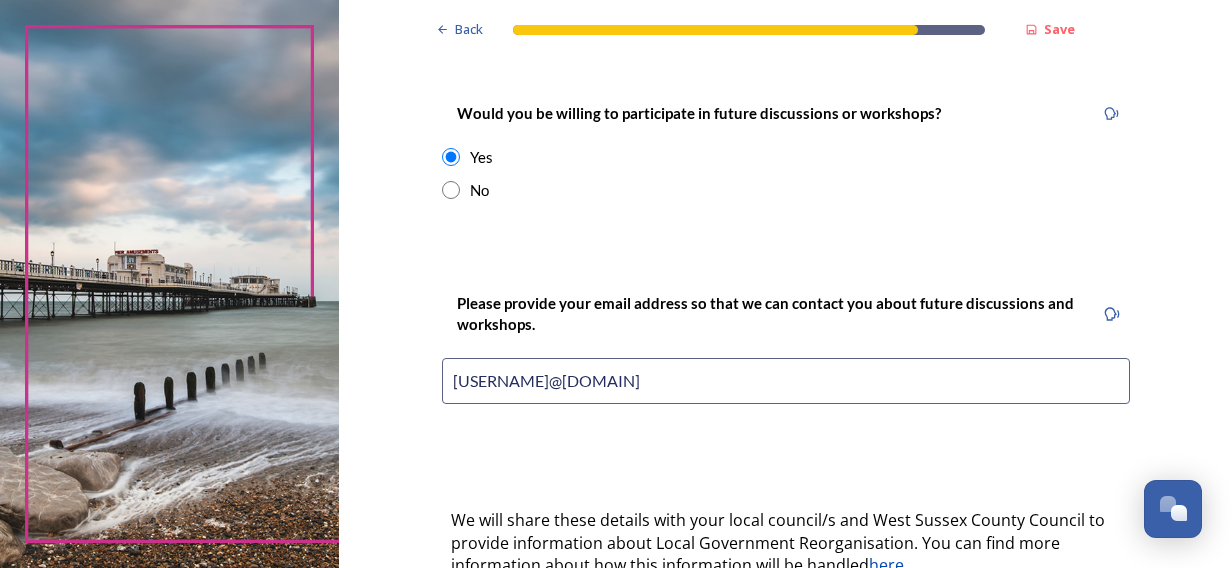 scroll, scrollTop: 989, scrollLeft: 0, axis: vertical 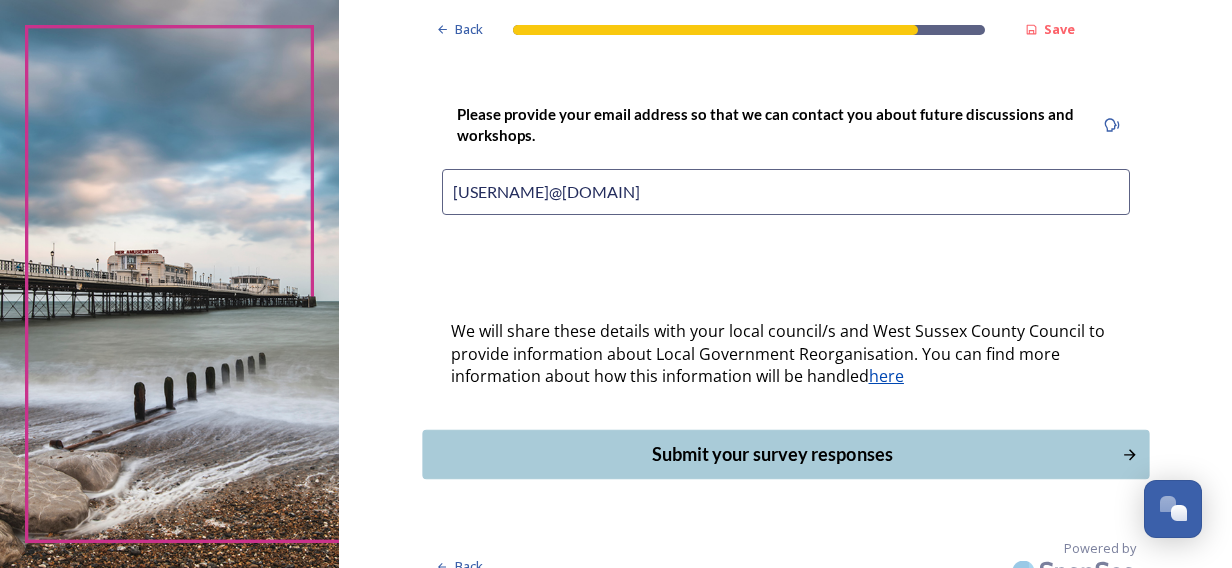 type on "[USERNAME]@[DOMAIN]" 